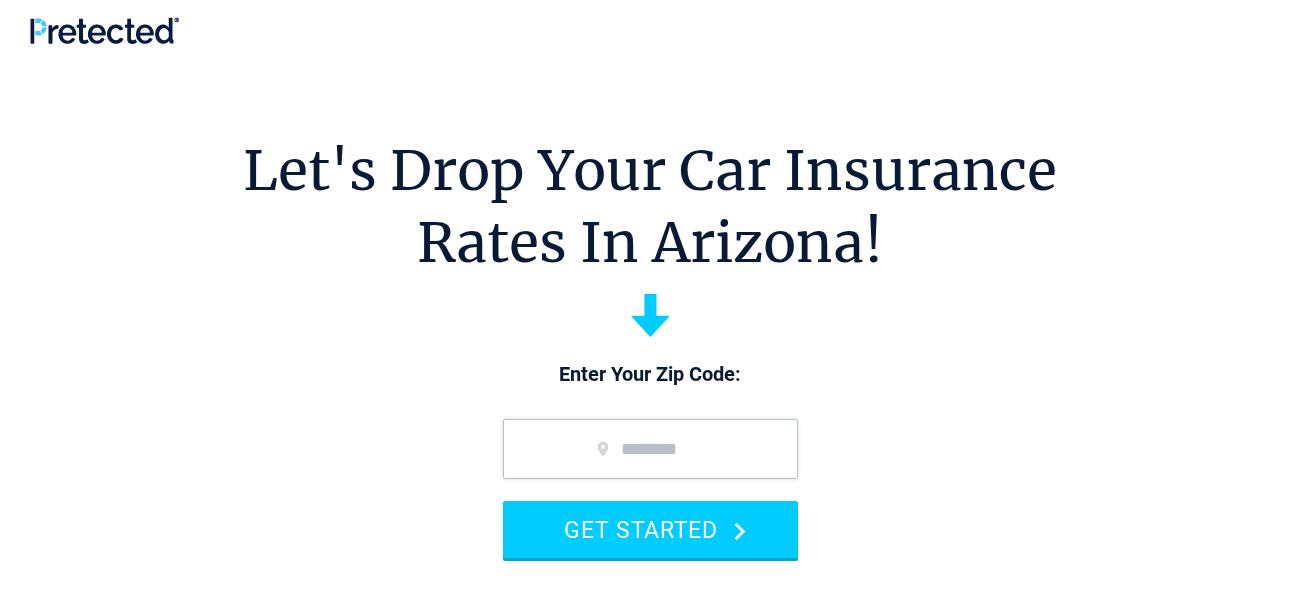 scroll, scrollTop: 0, scrollLeft: 0, axis: both 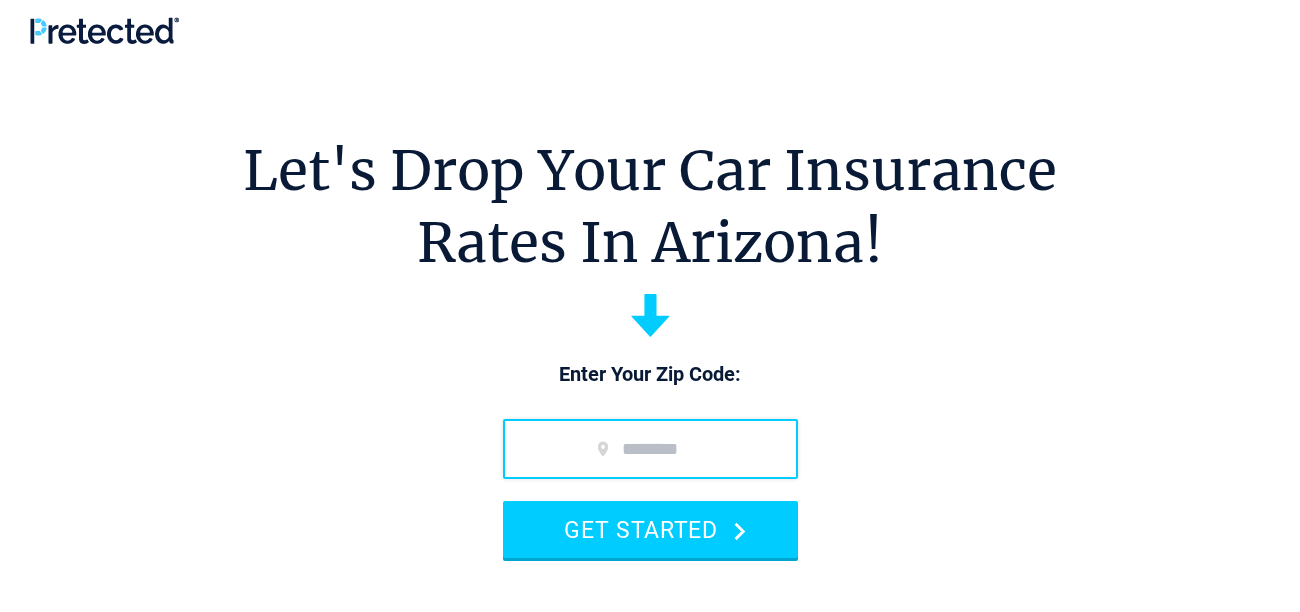 click at bounding box center (650, 449) 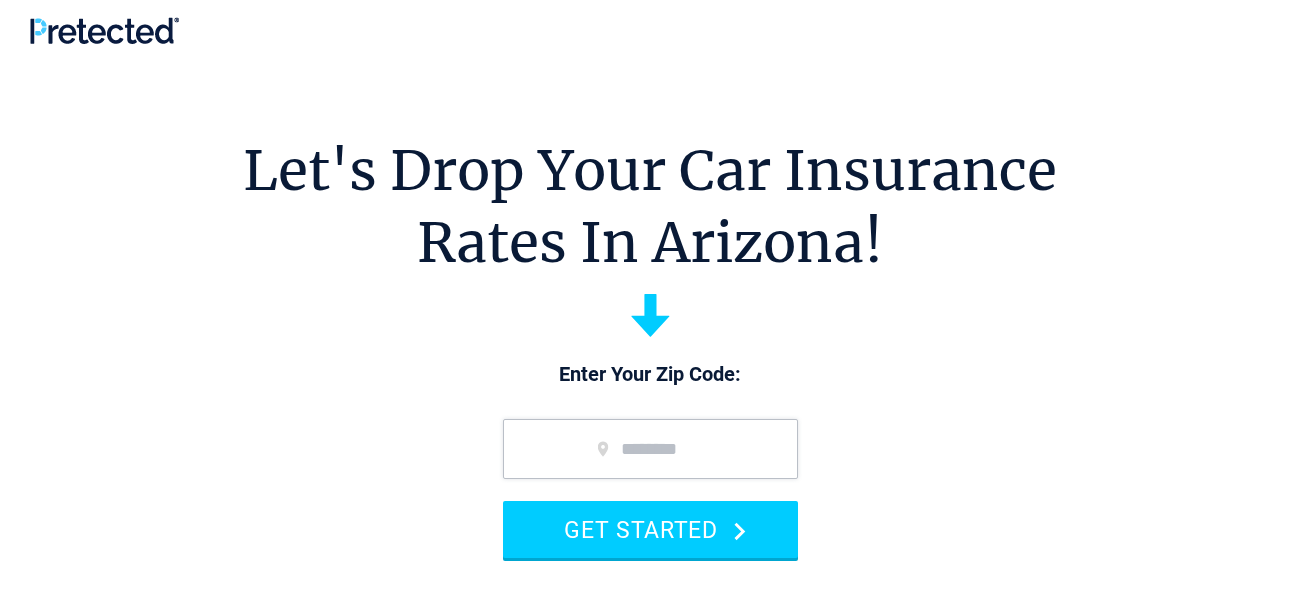 type on "*****" 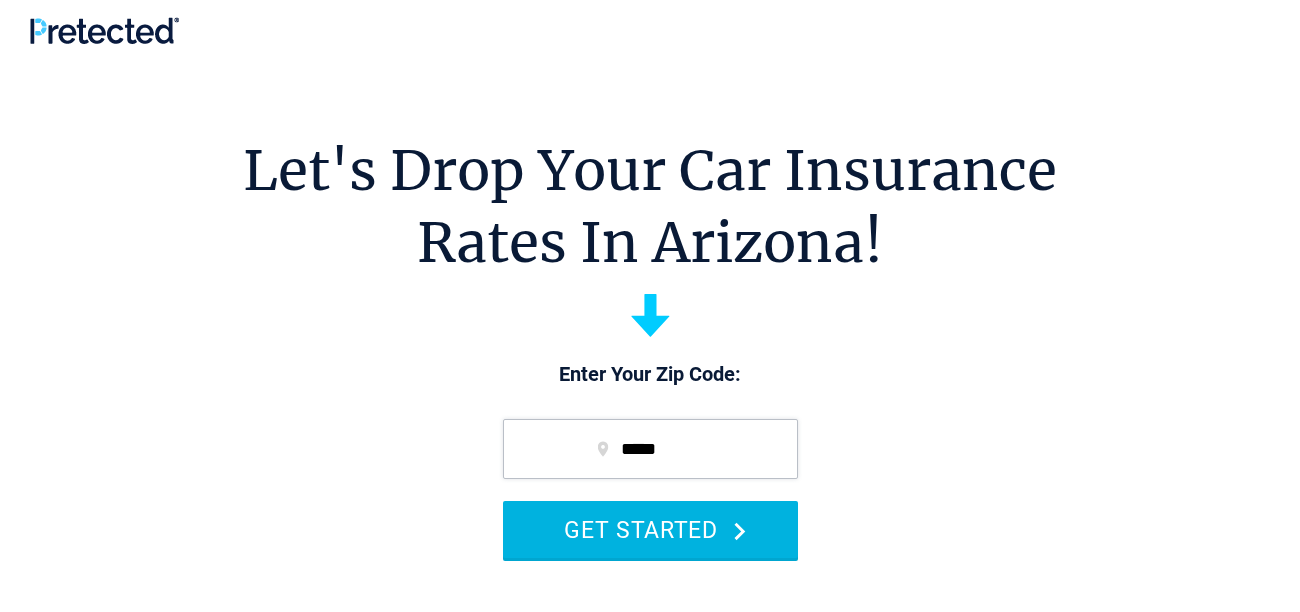 click on "GET STARTED" at bounding box center (650, 529) 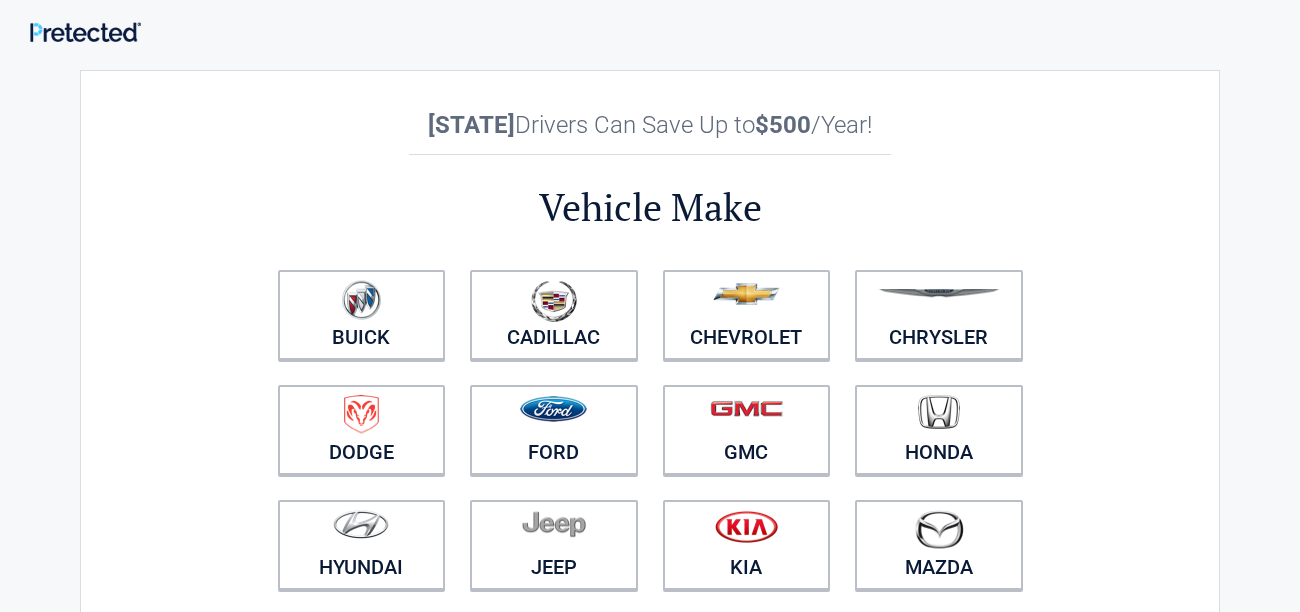scroll, scrollTop: 0, scrollLeft: 0, axis: both 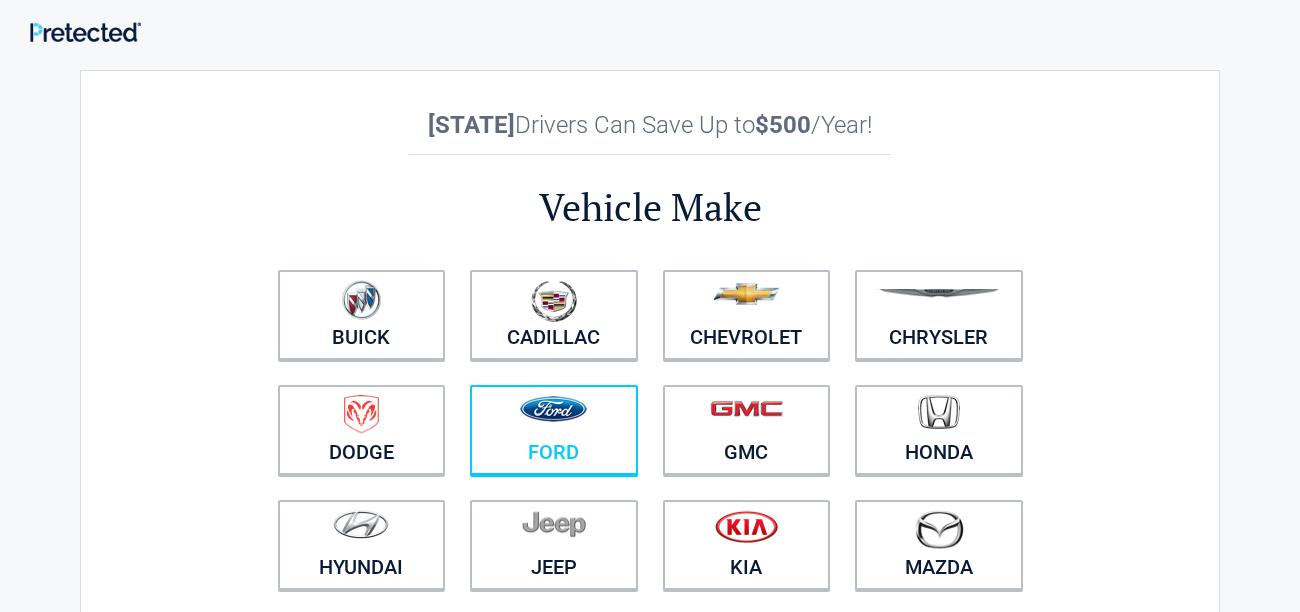 click at bounding box center [554, 417] 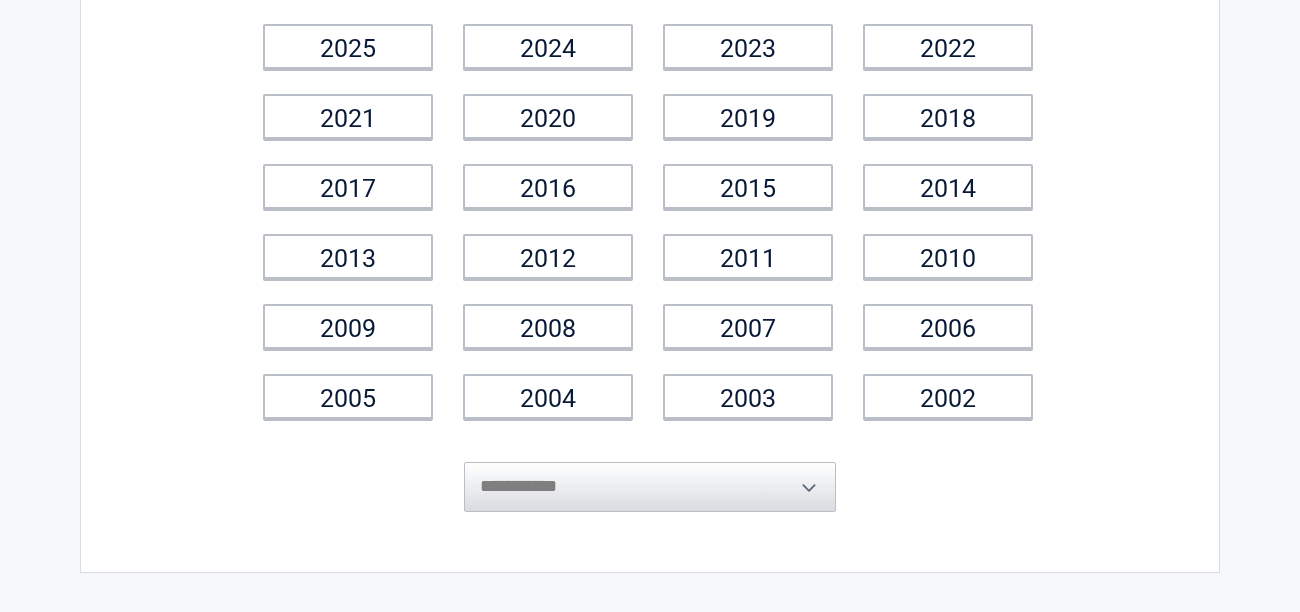 scroll, scrollTop: 240, scrollLeft: 0, axis: vertical 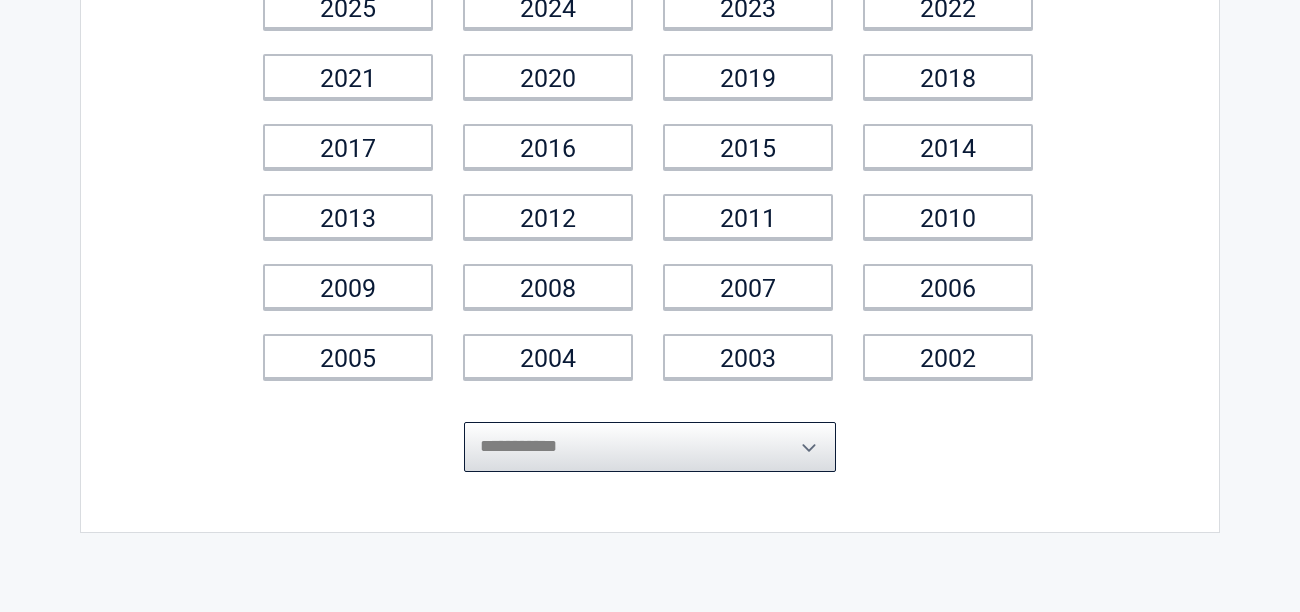 click on "**********" at bounding box center (650, 447) 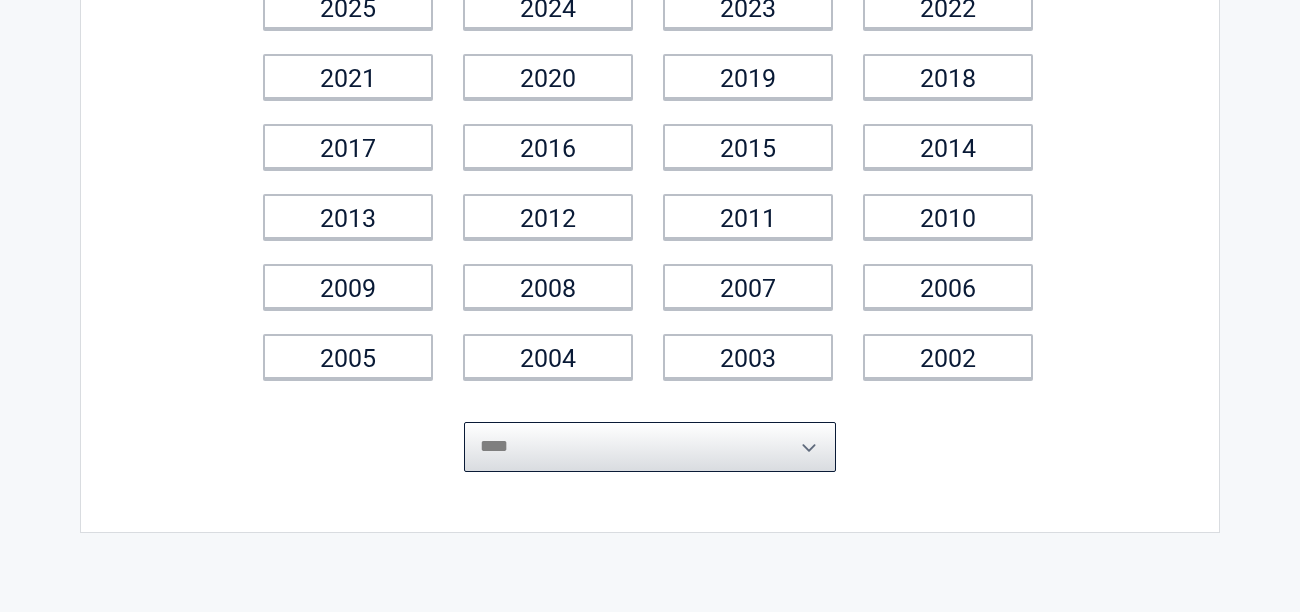 click on "**********" at bounding box center [650, 447] 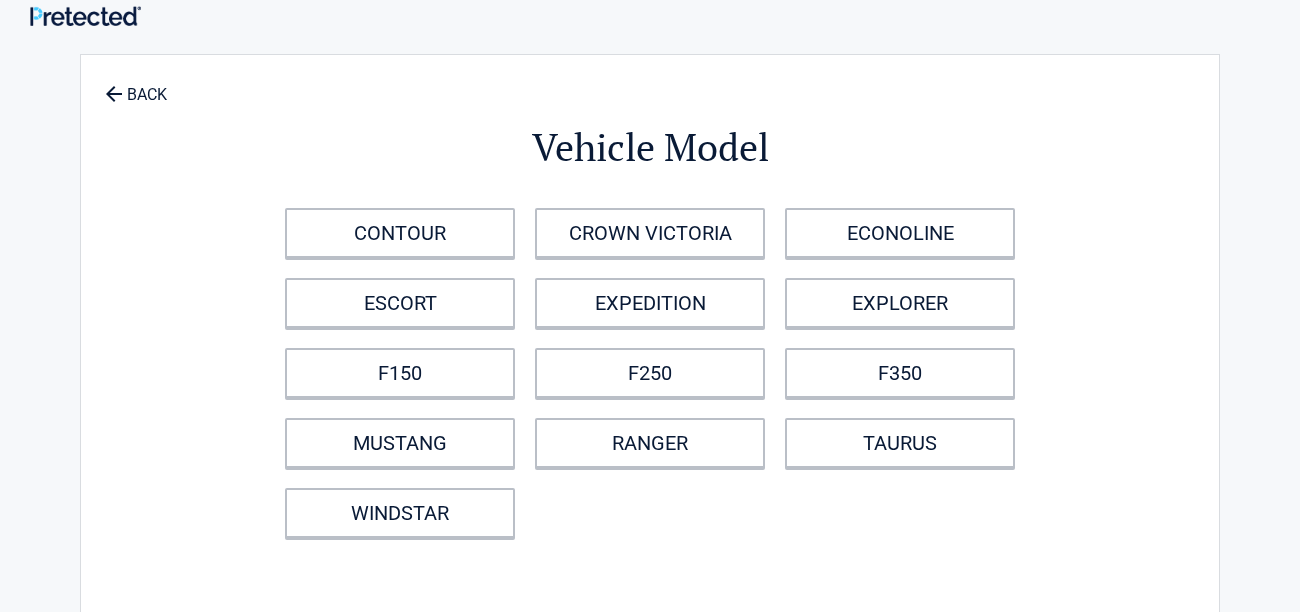 scroll, scrollTop: 0, scrollLeft: 0, axis: both 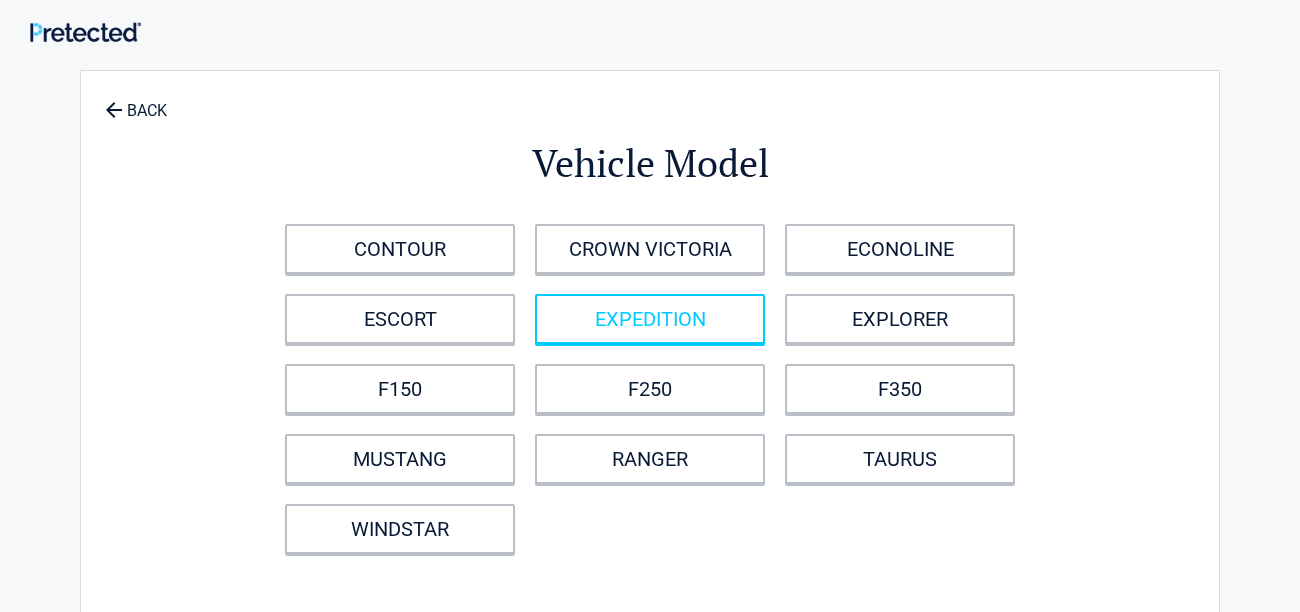 click on "EXPEDITION" at bounding box center (650, 319) 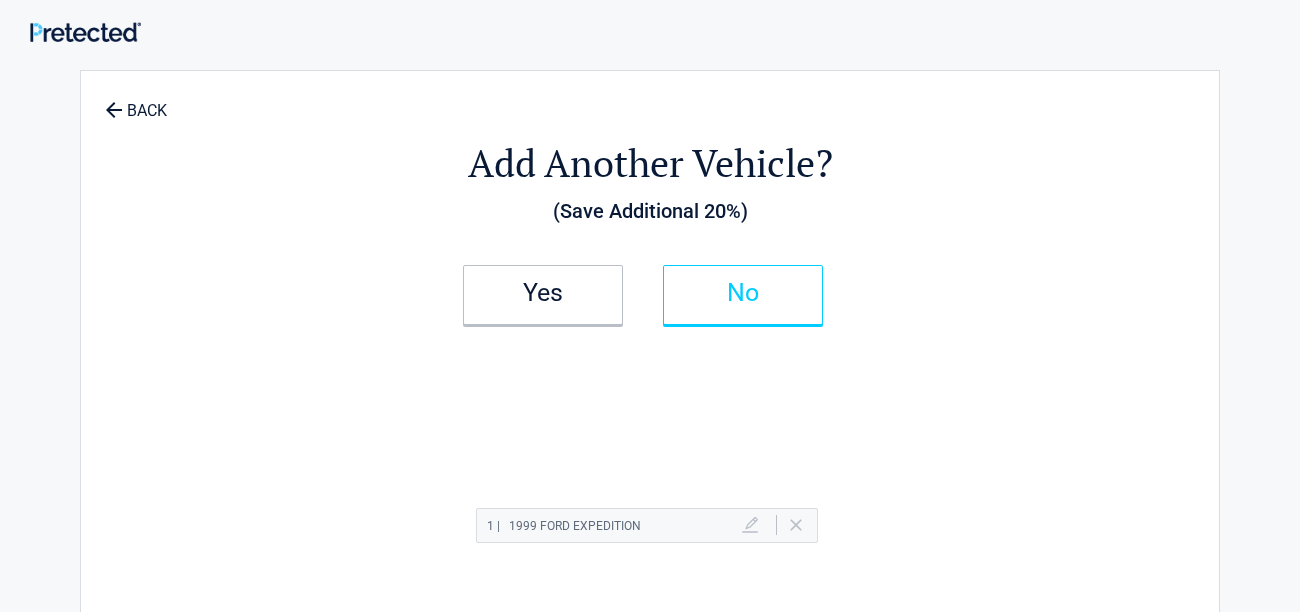 click on "No" at bounding box center (743, 295) 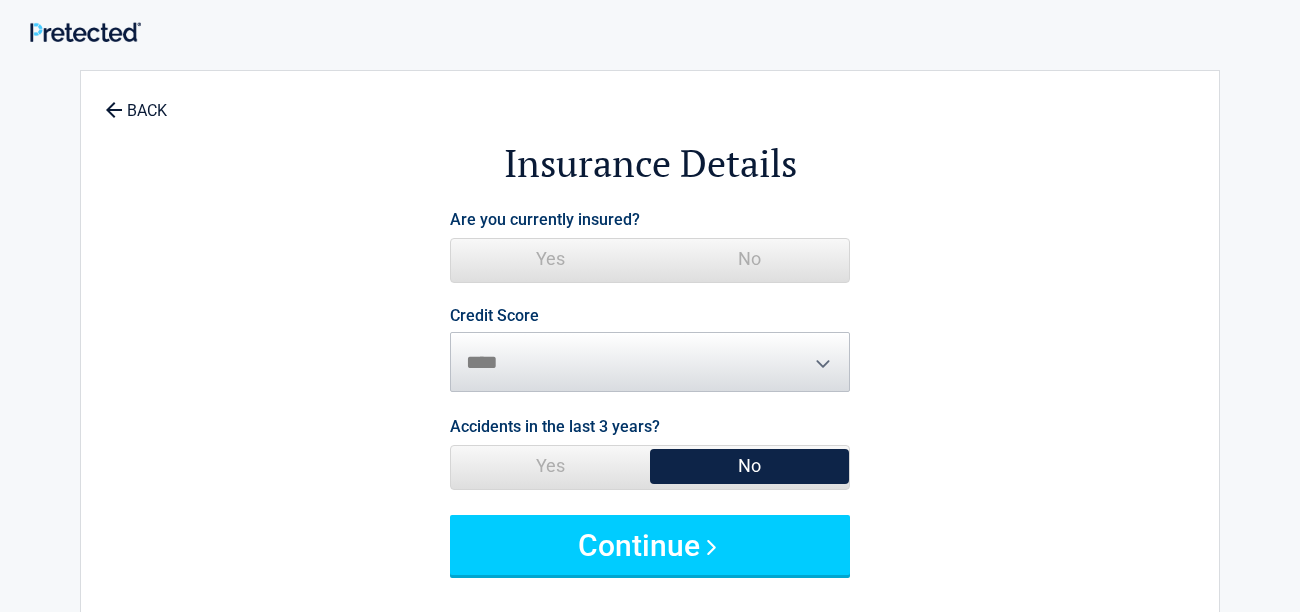 click on "No" at bounding box center [749, 259] 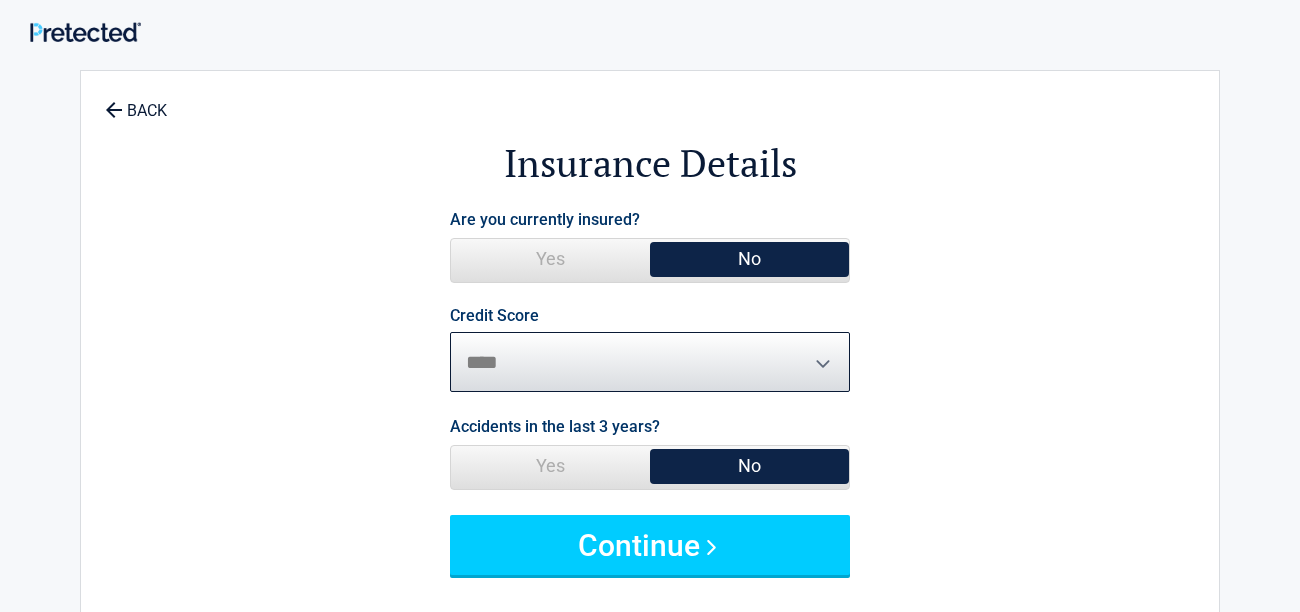 click on "*********
****
*******
****" at bounding box center (650, 362) 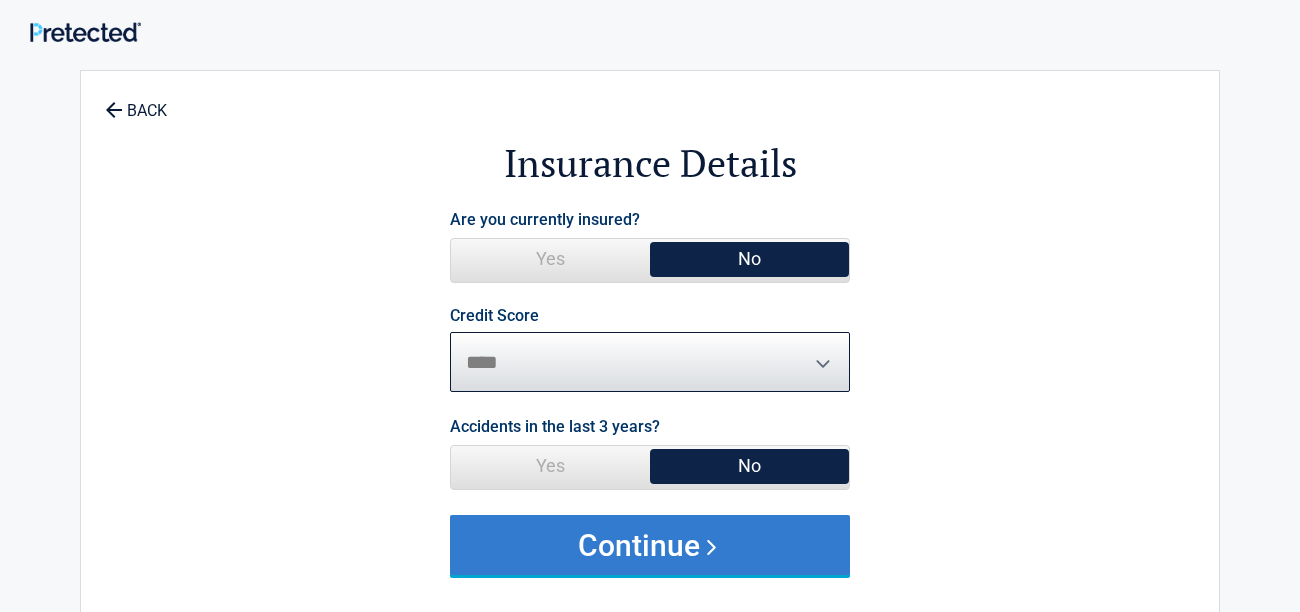 select on "****" 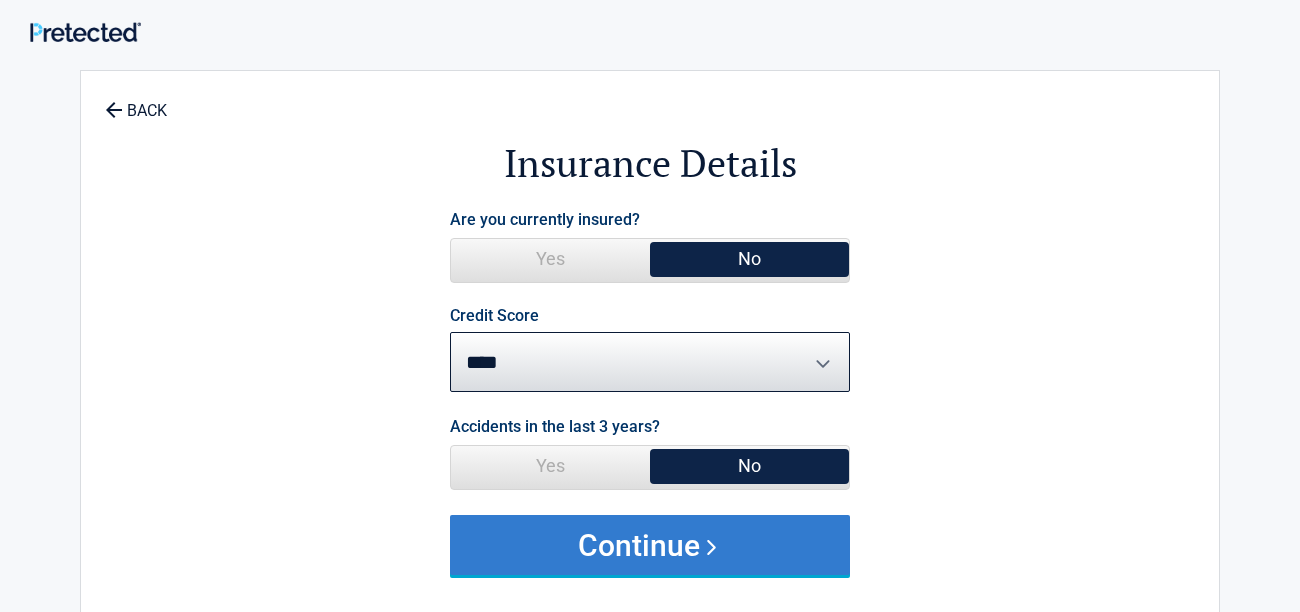 click on "Continue" at bounding box center (650, 545) 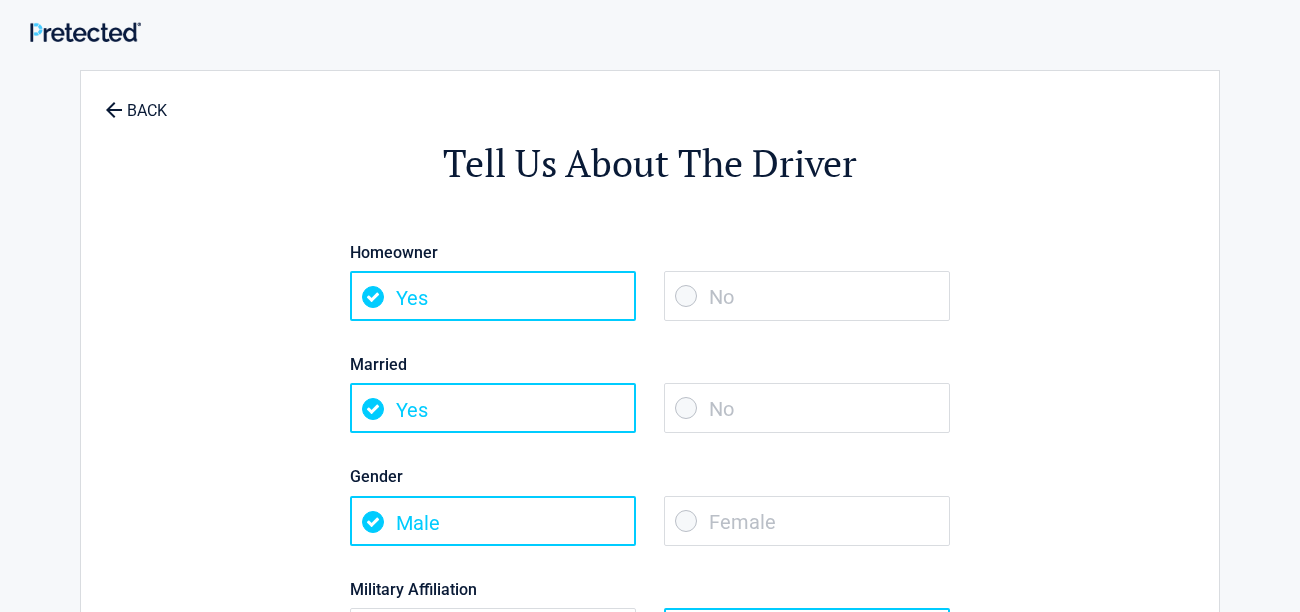 click on "No" at bounding box center (807, 296) 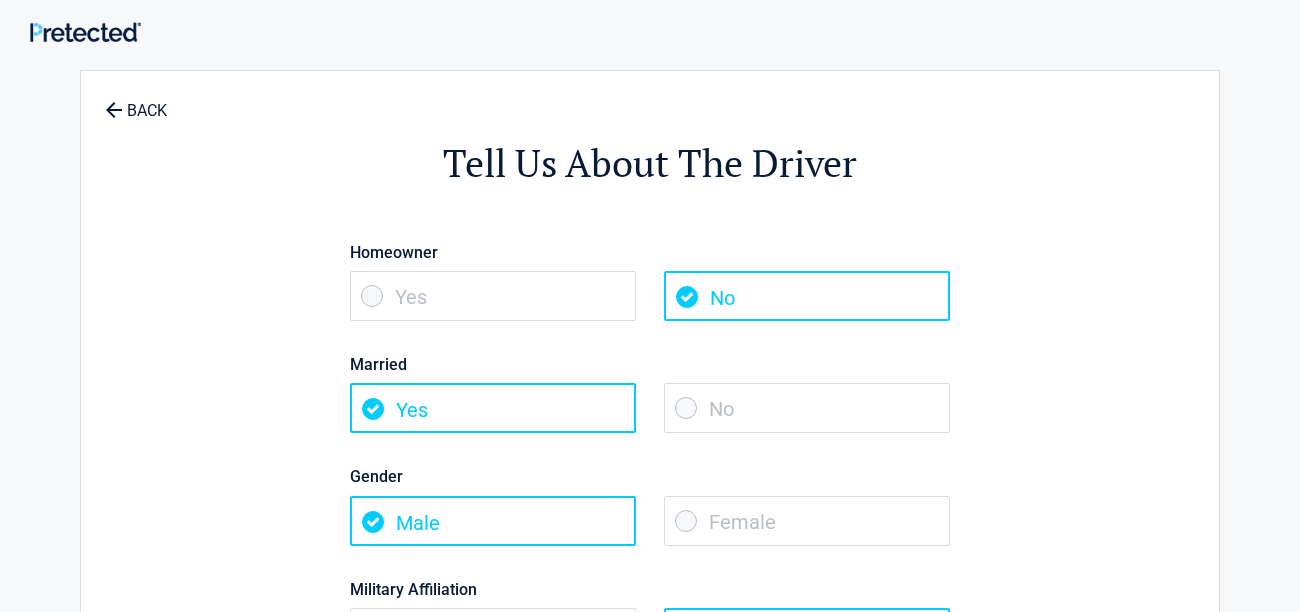 click on "No" at bounding box center (807, 408) 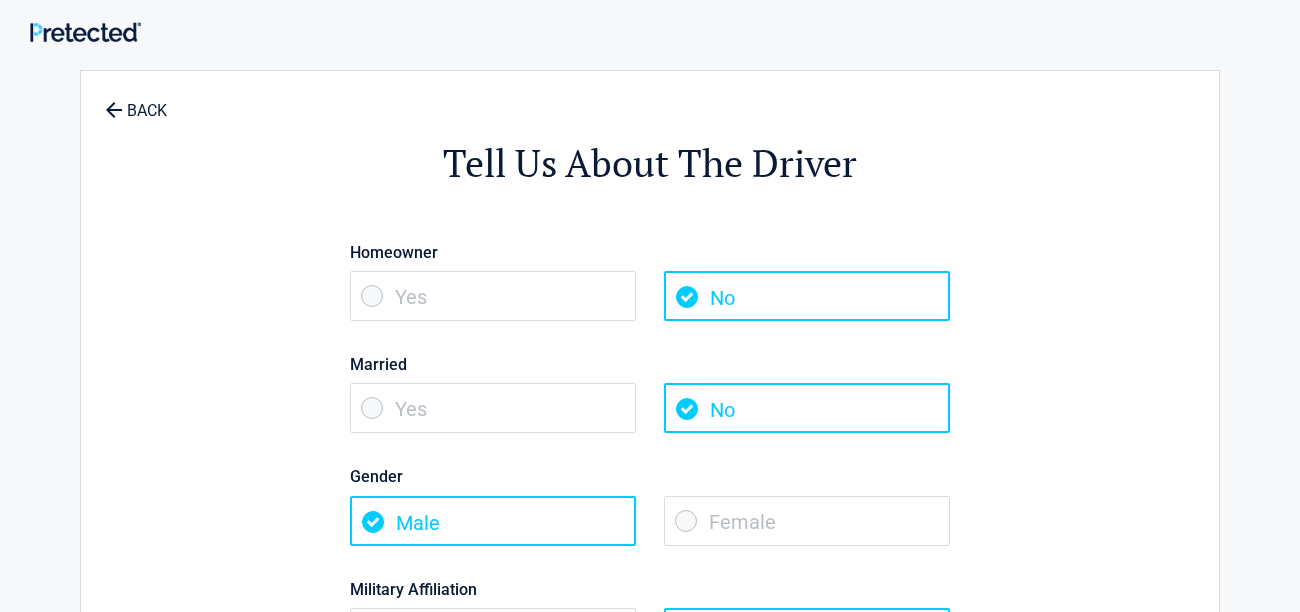click on "Female" at bounding box center (807, 521) 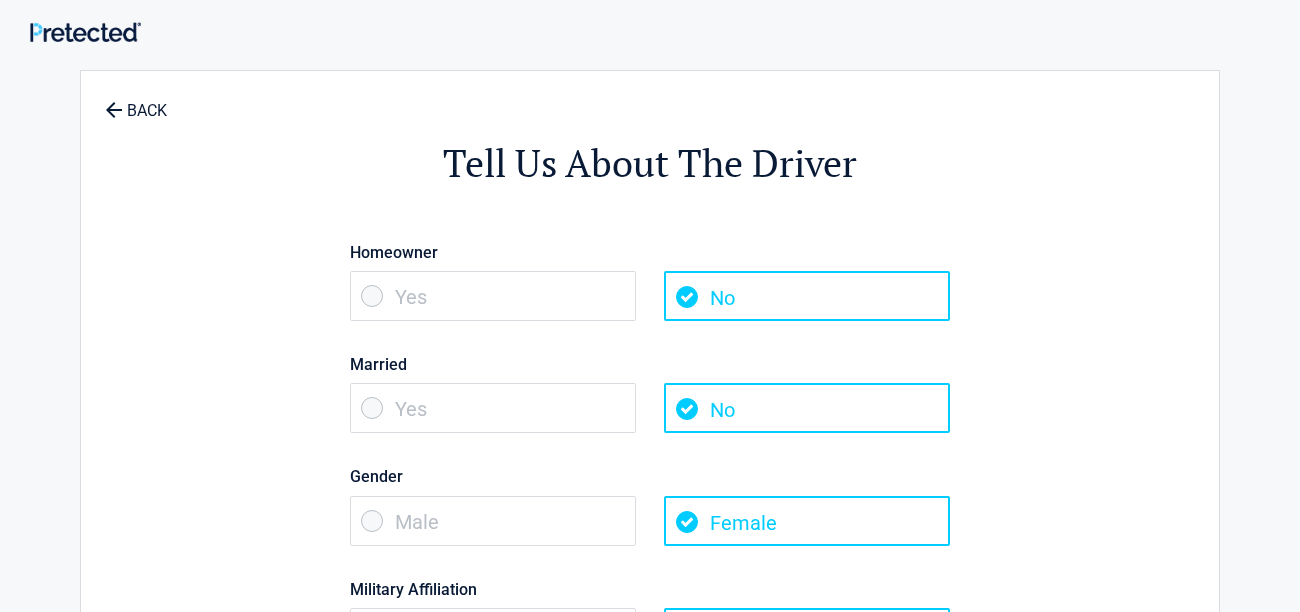 click on "Tell Us About The Driver
Homeowner
Yes
No
Married
Yes
No
Gender
Male
Female
Military Affiliation
Yes
No
Continue" at bounding box center (650, 429) 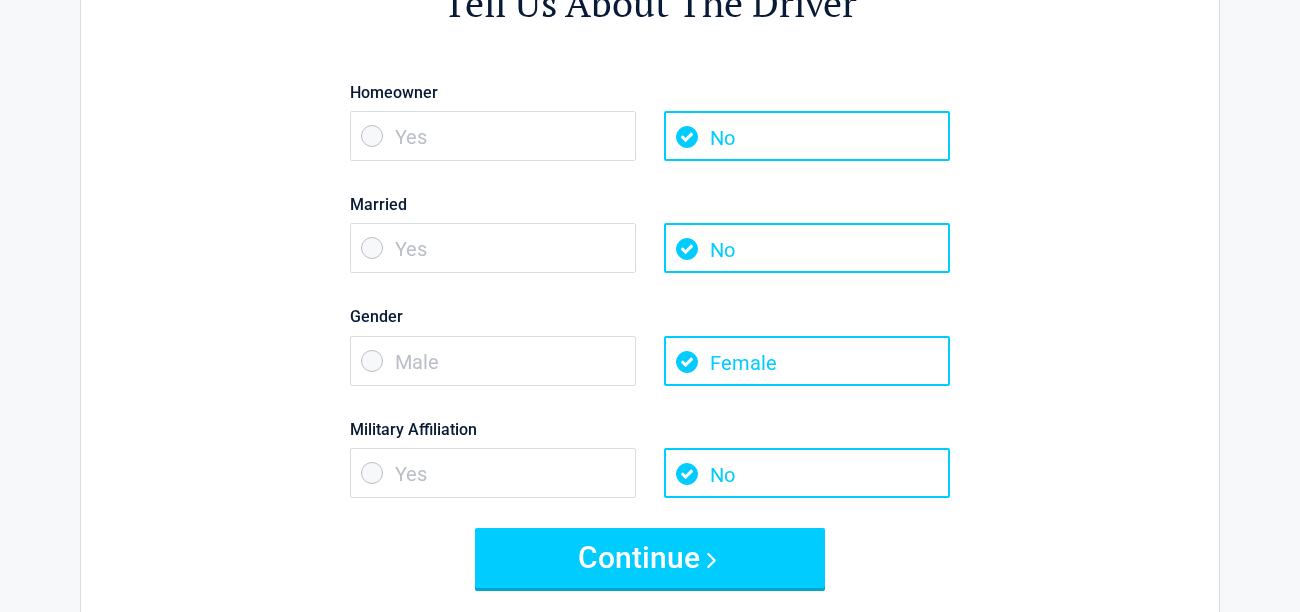 scroll, scrollTop: 200, scrollLeft: 0, axis: vertical 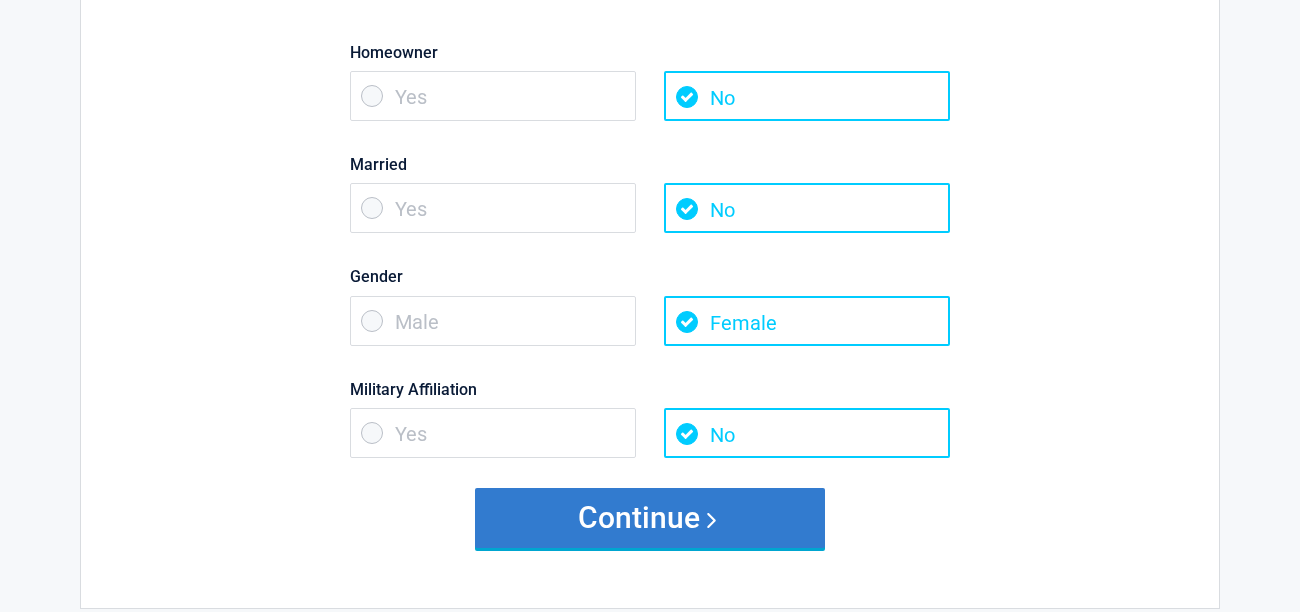 click on "Continue" at bounding box center [650, 518] 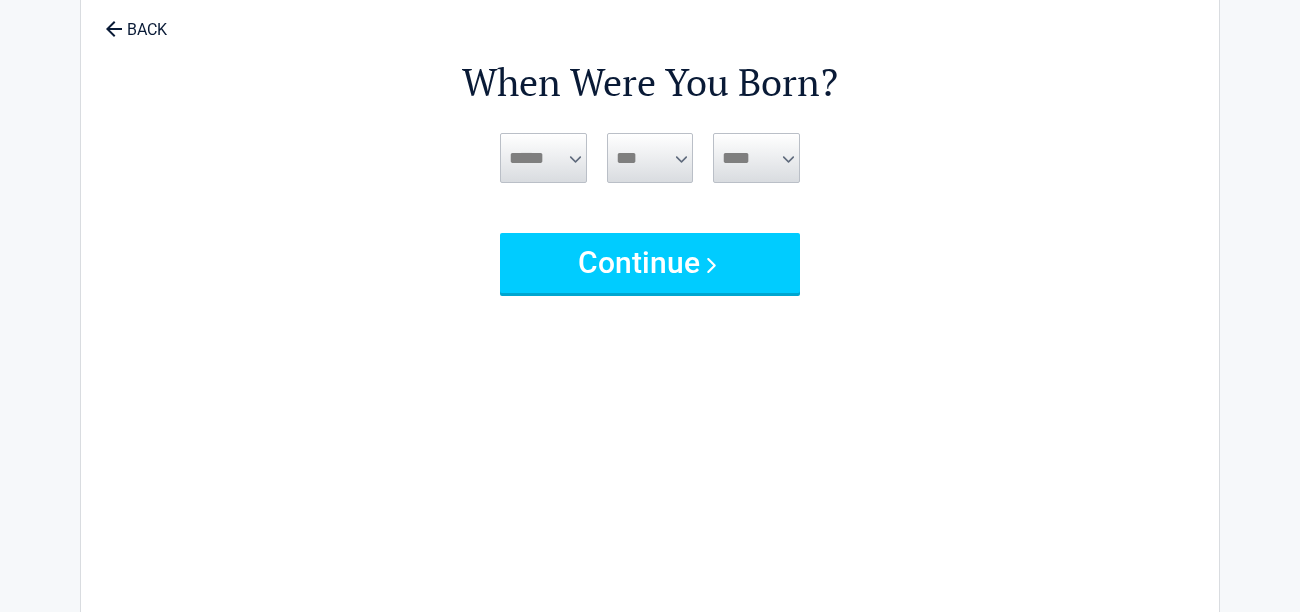 scroll, scrollTop: 0, scrollLeft: 0, axis: both 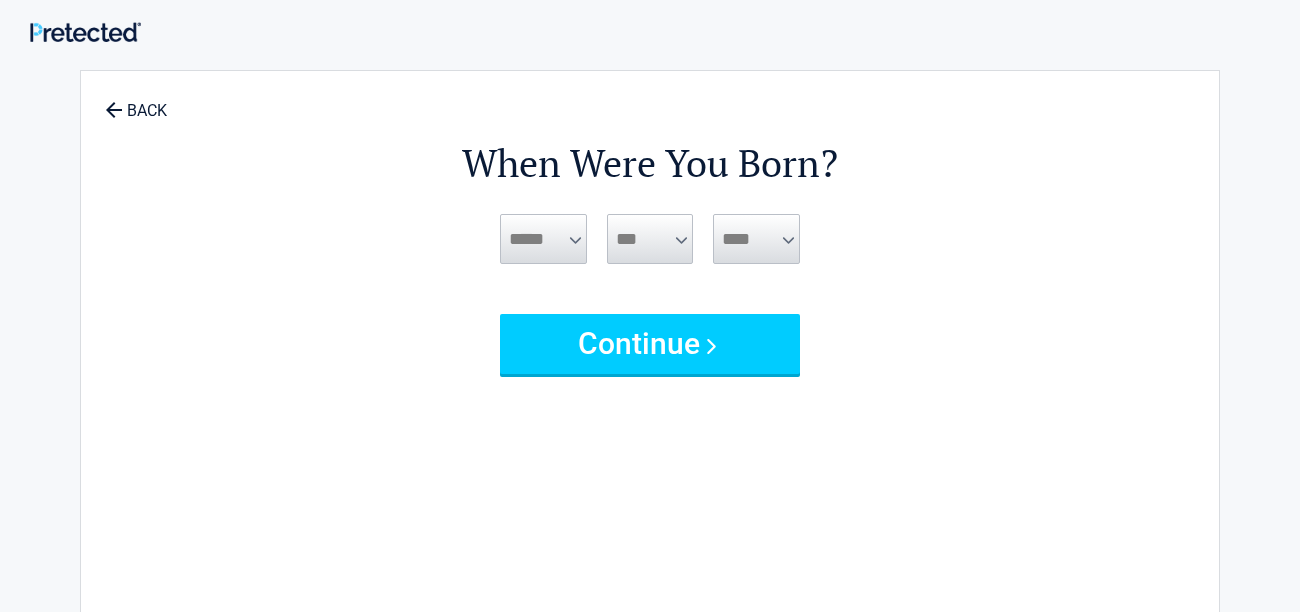 click on "*****
***
***
***
***
***
***
***
***
***
***
***
***" at bounding box center [543, 239] 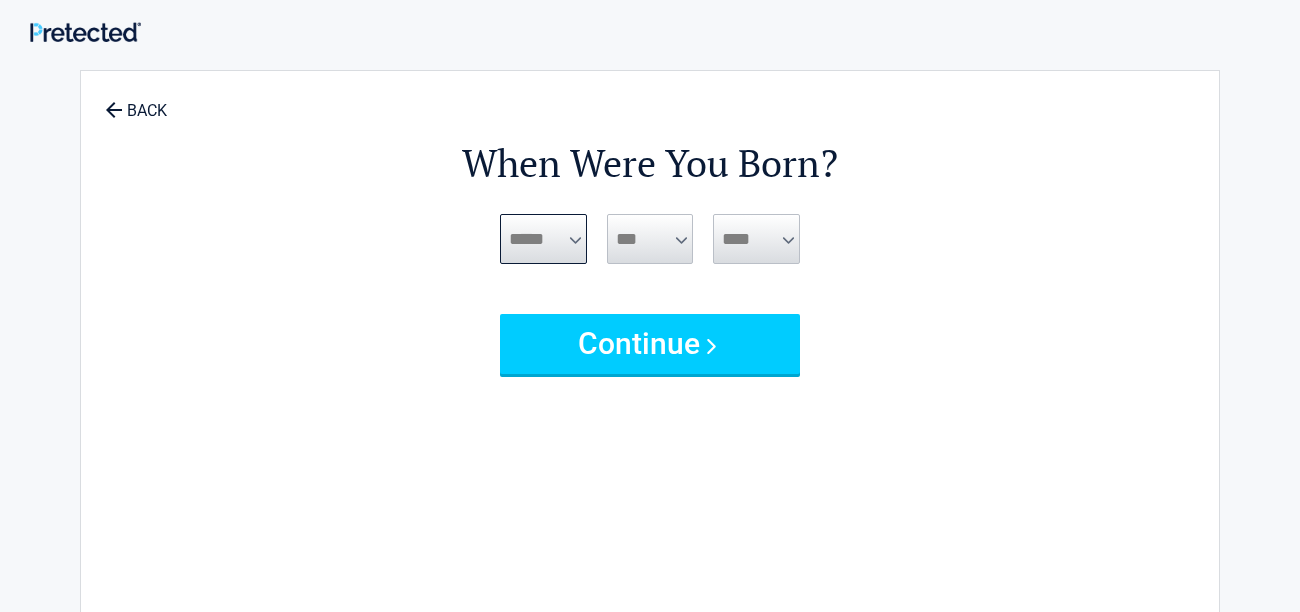 click on "*****
***
***
***
***
***
***
***
***
***
***
***
***" at bounding box center (543, 239) 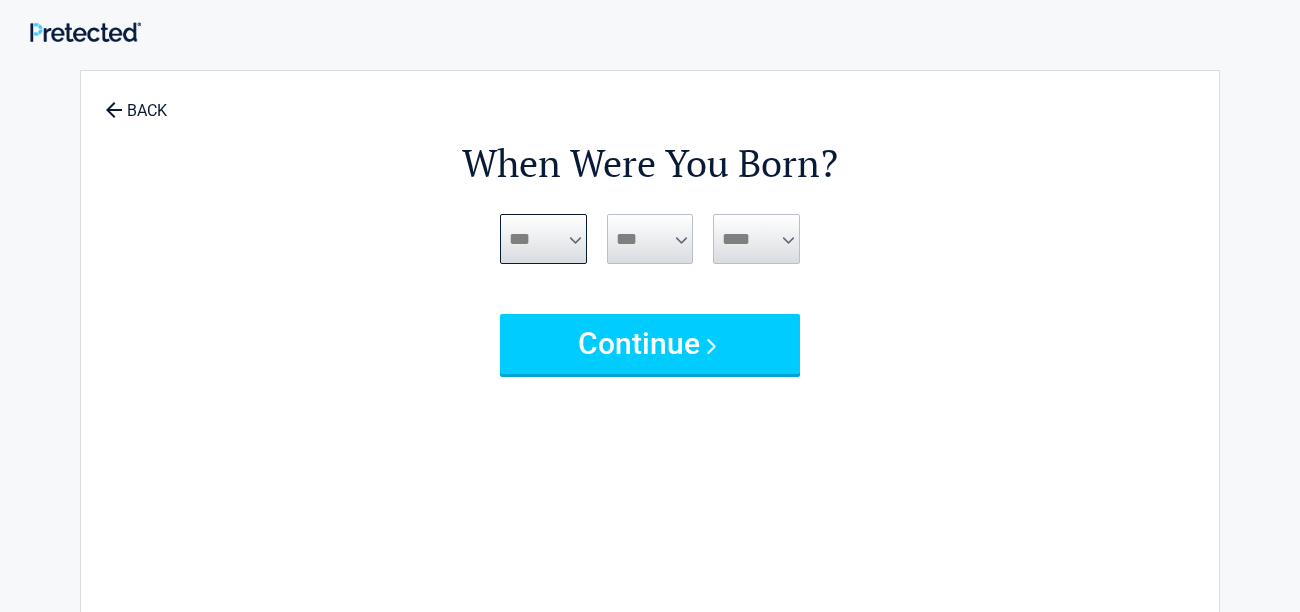 click on "*****
***
***
***
***
***
***
***
***
***
***
***
***" at bounding box center (543, 239) 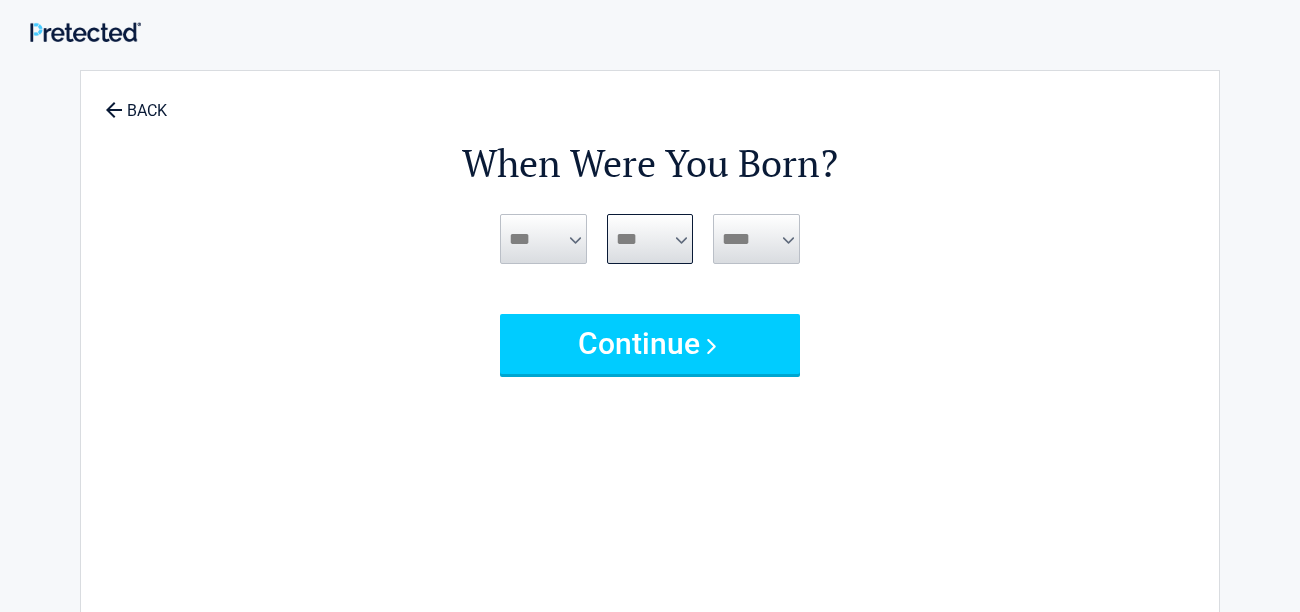 click on "*** * * * * * * * * * ** ** ** ** ** ** ** ** ** ** ** ** ** ** ** ** ** ** ** ** **" at bounding box center [650, 239] 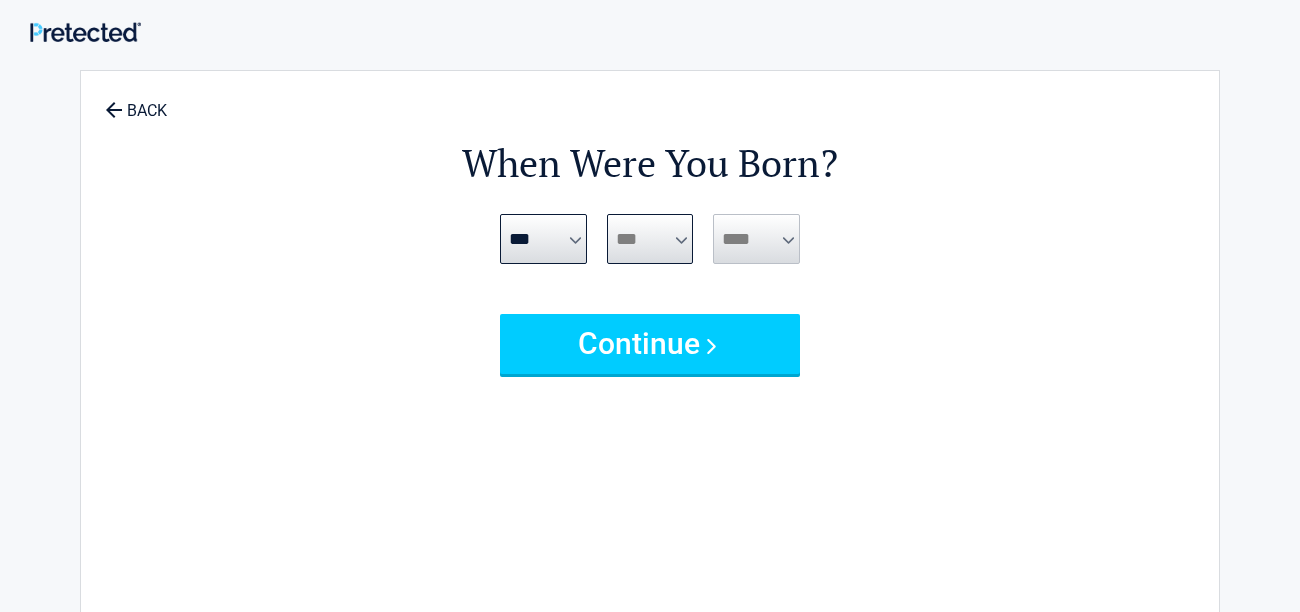 select on "**" 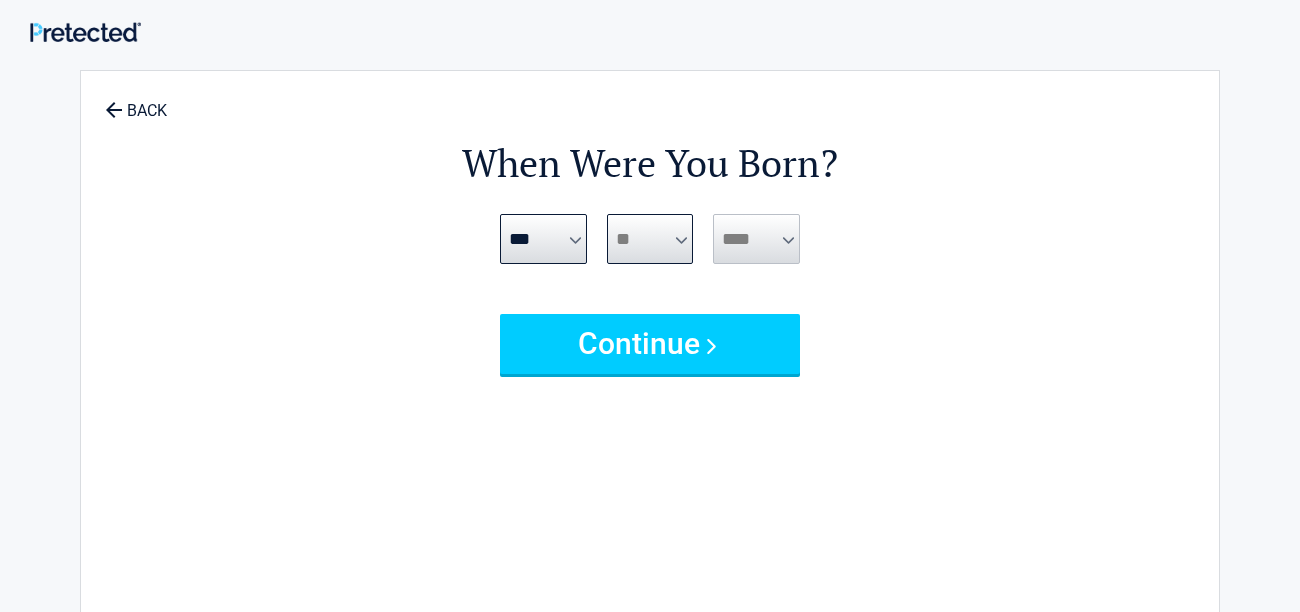 click on "*** * * * * * * * * * ** ** ** ** ** ** ** ** ** ** ** ** ** ** ** ** ** ** ** ** **" at bounding box center (650, 239) 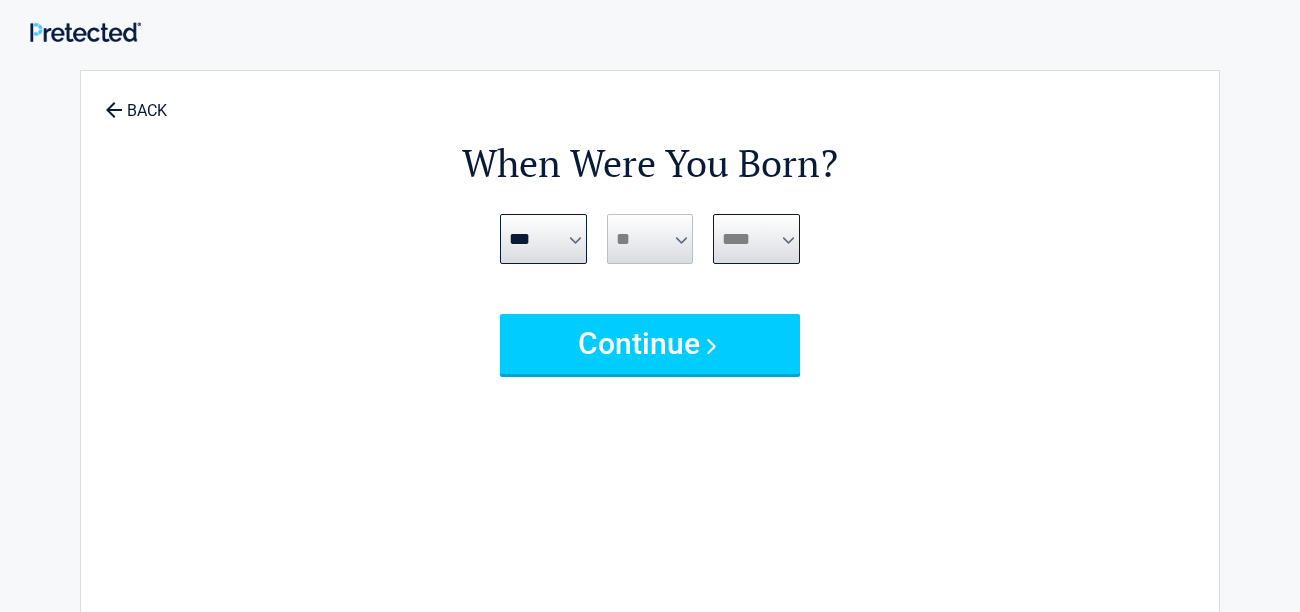 click on "****
****
****
****
****
****
****
****
****
****
****
****
****
****
****
****
****
****
****
****
****
****
****
****
****
****
****
****
****
****
****
****
****
****
****
****
****
****
****
****
****
****
****
****
****
****
****
****
****
****
****
****
****
****
****
****
****
****
****
****
****
****
****
****" at bounding box center (756, 239) 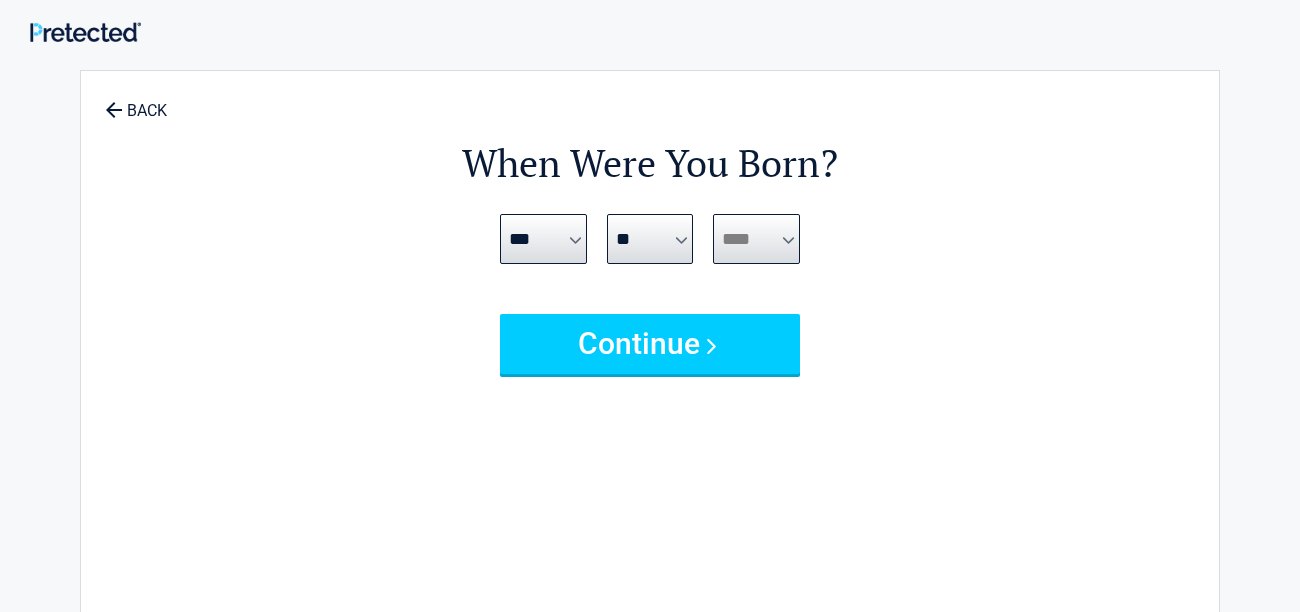 select on "****" 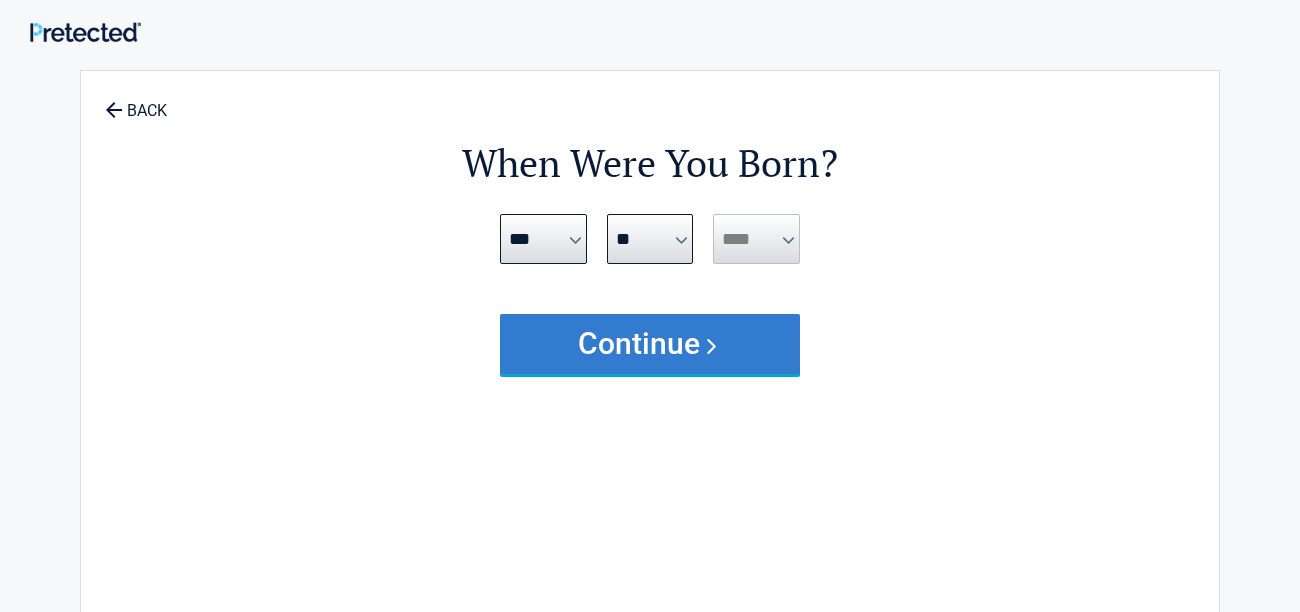 click on "Continue" at bounding box center [650, 344] 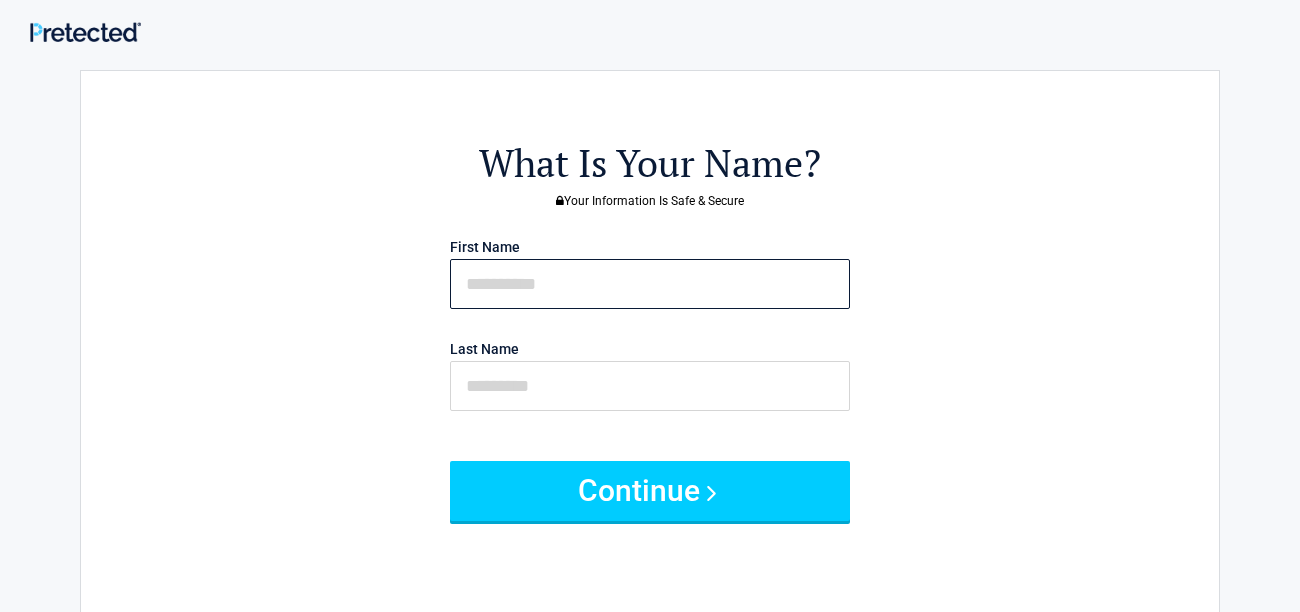 click at bounding box center [650, 284] 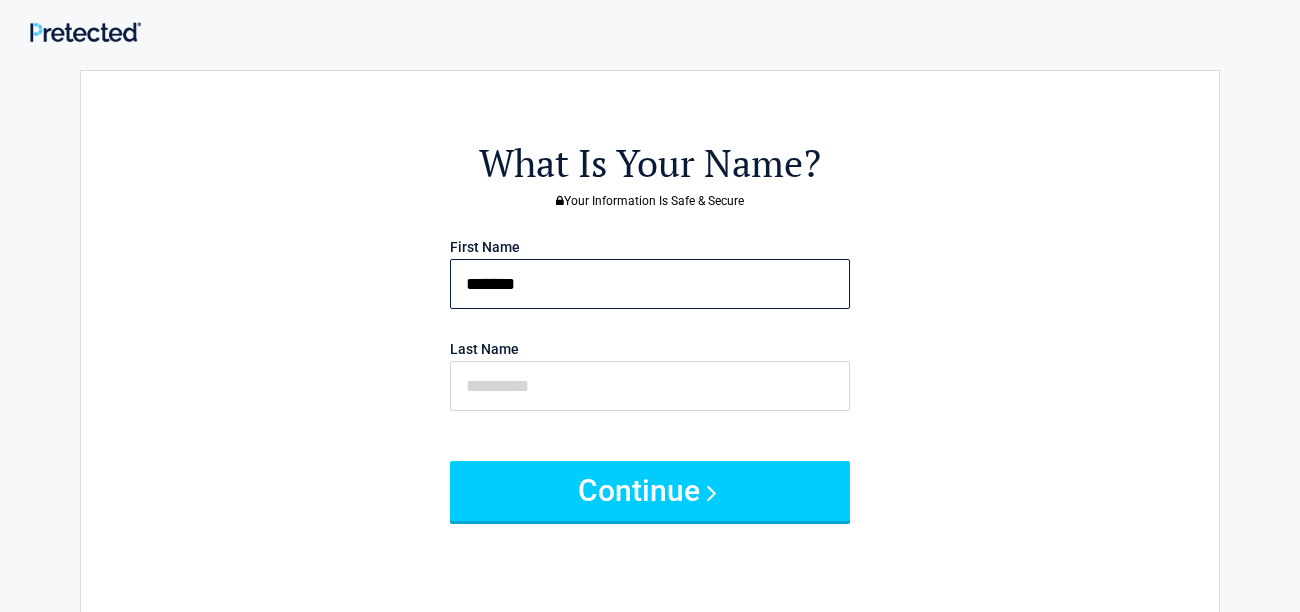 type on "*******" 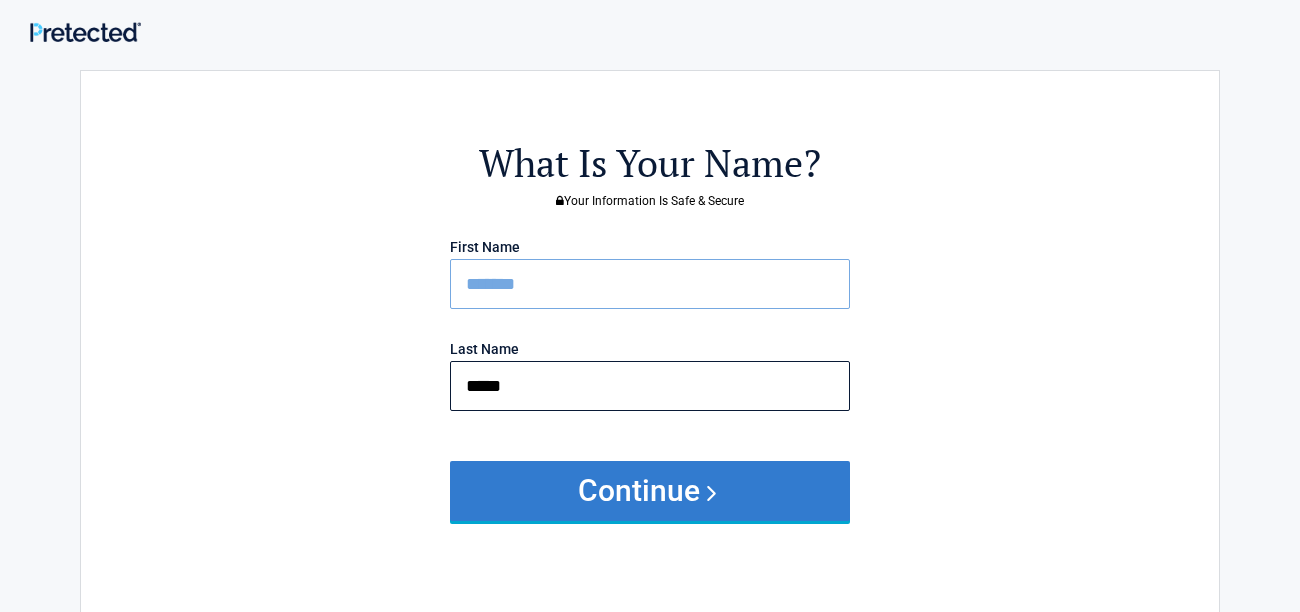 type on "*****" 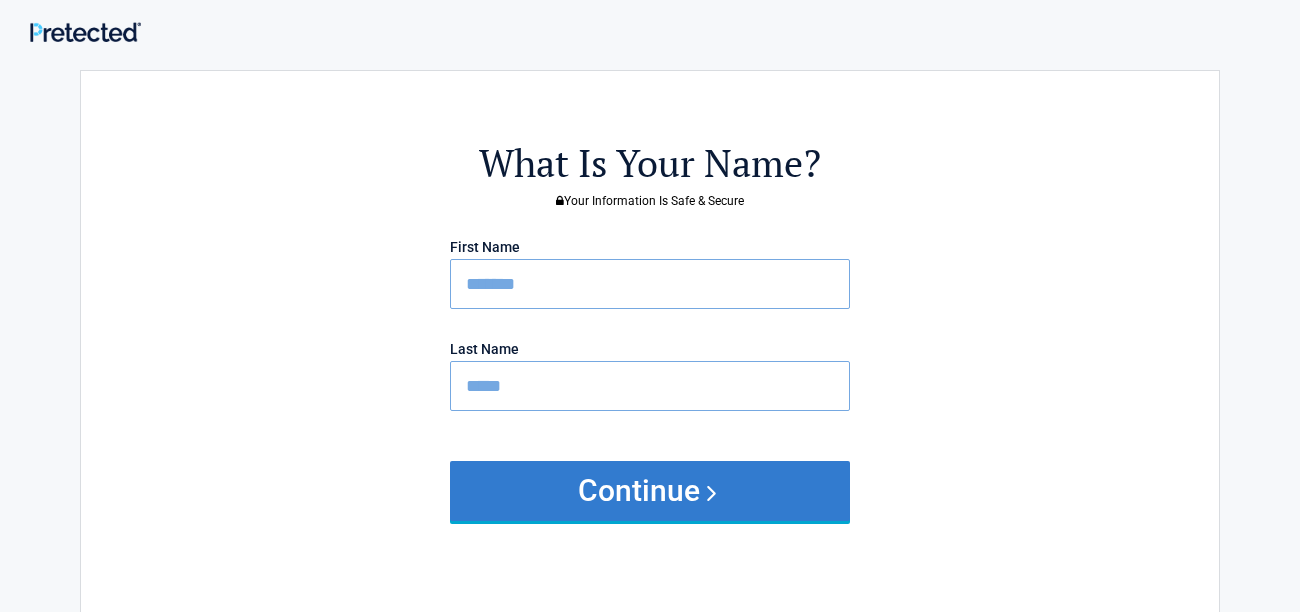 click on "Continue" at bounding box center (650, 491) 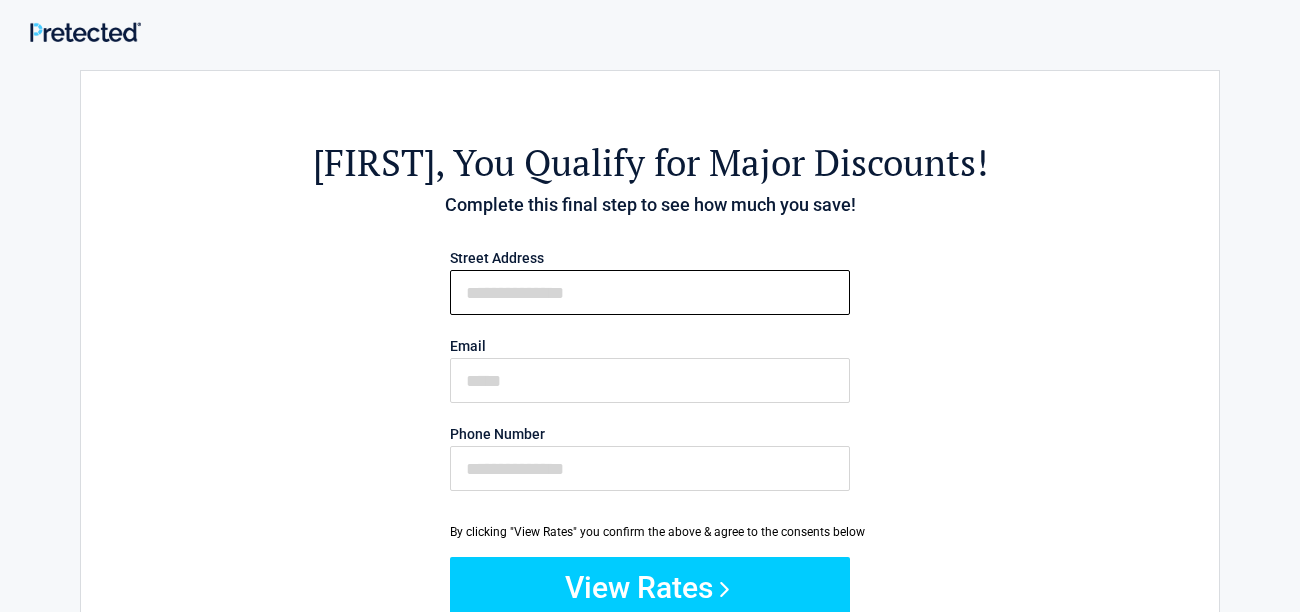 click on "First Name" at bounding box center [650, 292] 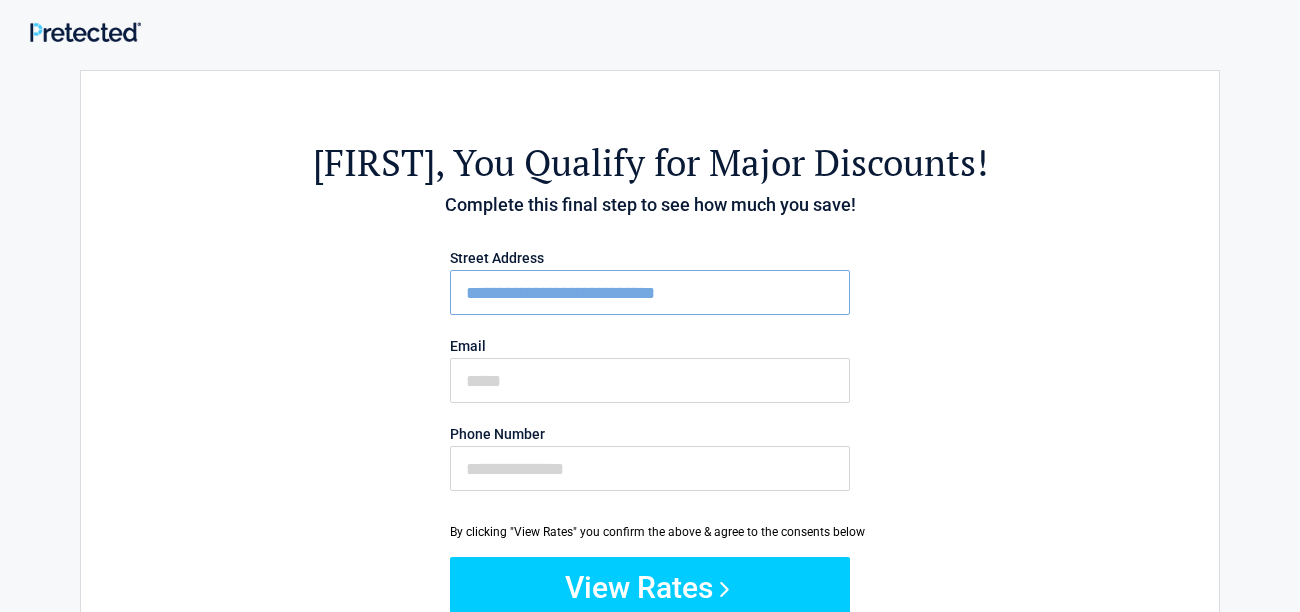 click on "**********" at bounding box center [650, 292] 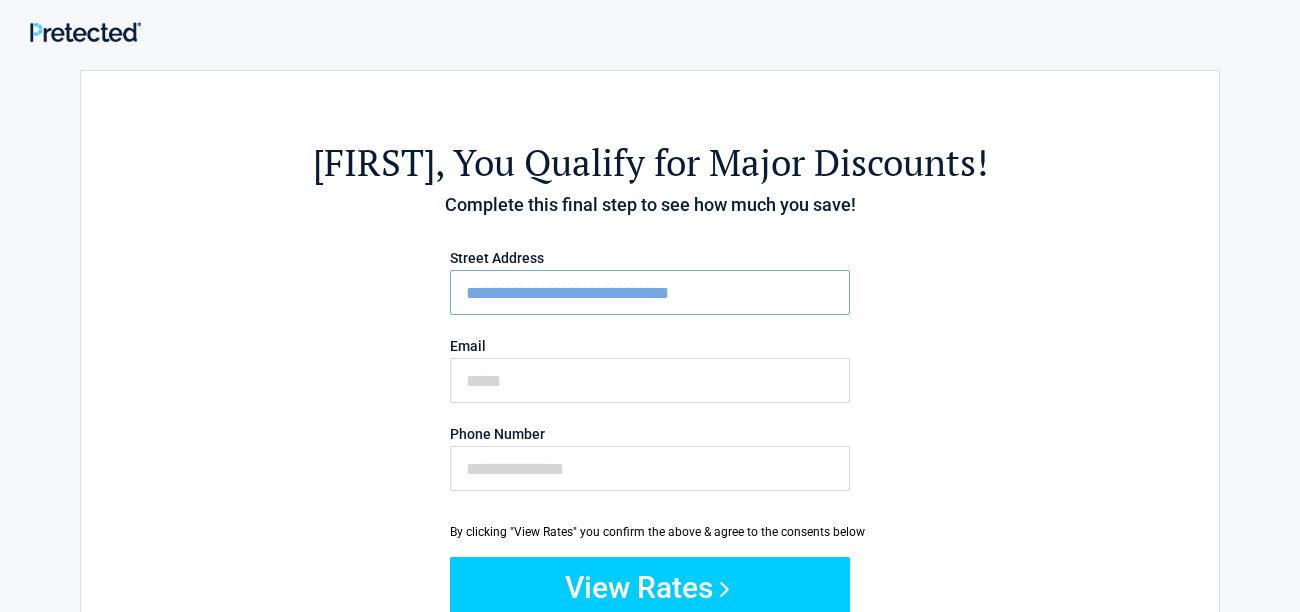 type on "**********" 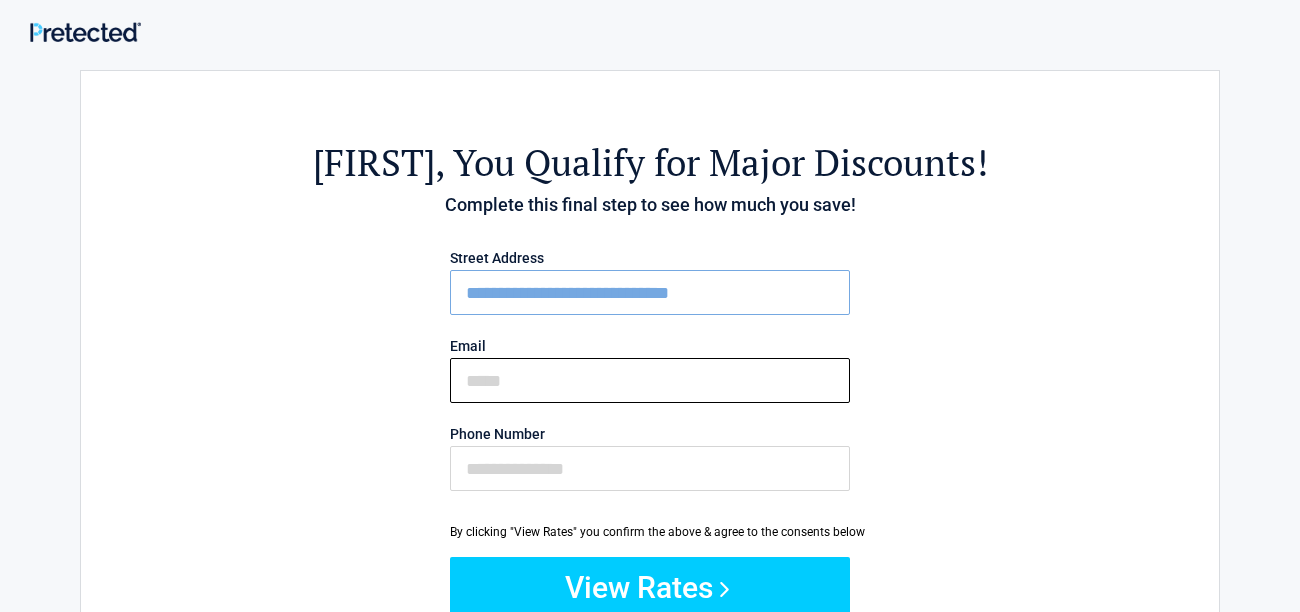 click on "Email" at bounding box center [650, 380] 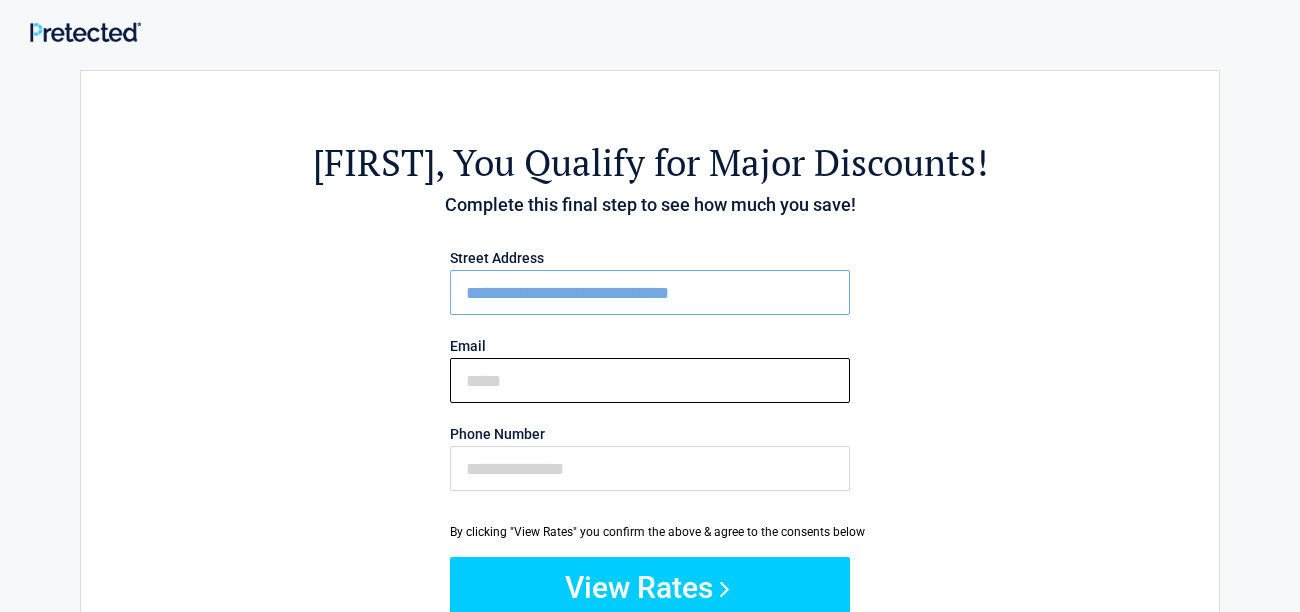 type on "**********" 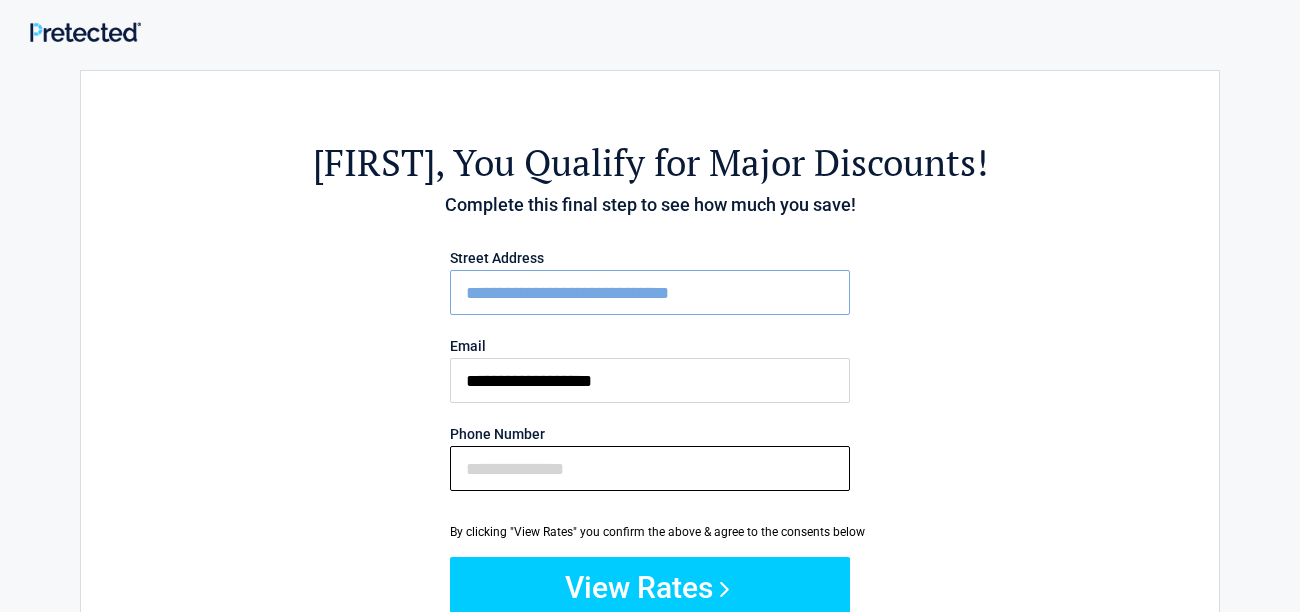 click on "Phone Number" at bounding box center (650, 468) 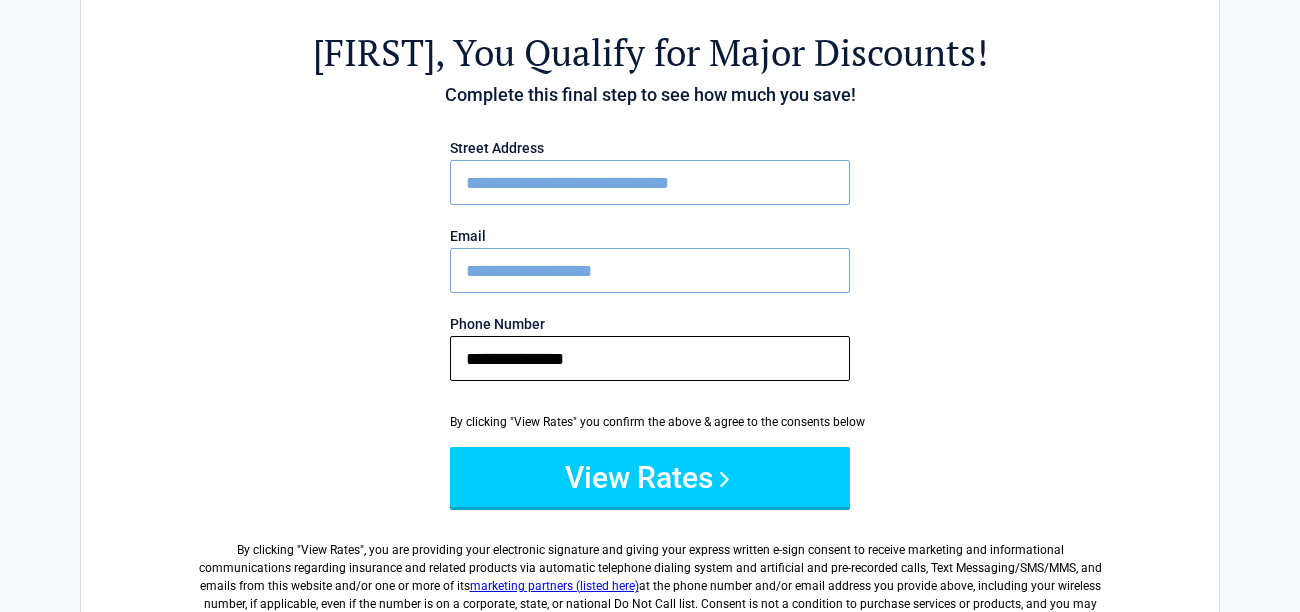 scroll, scrollTop: 115, scrollLeft: 0, axis: vertical 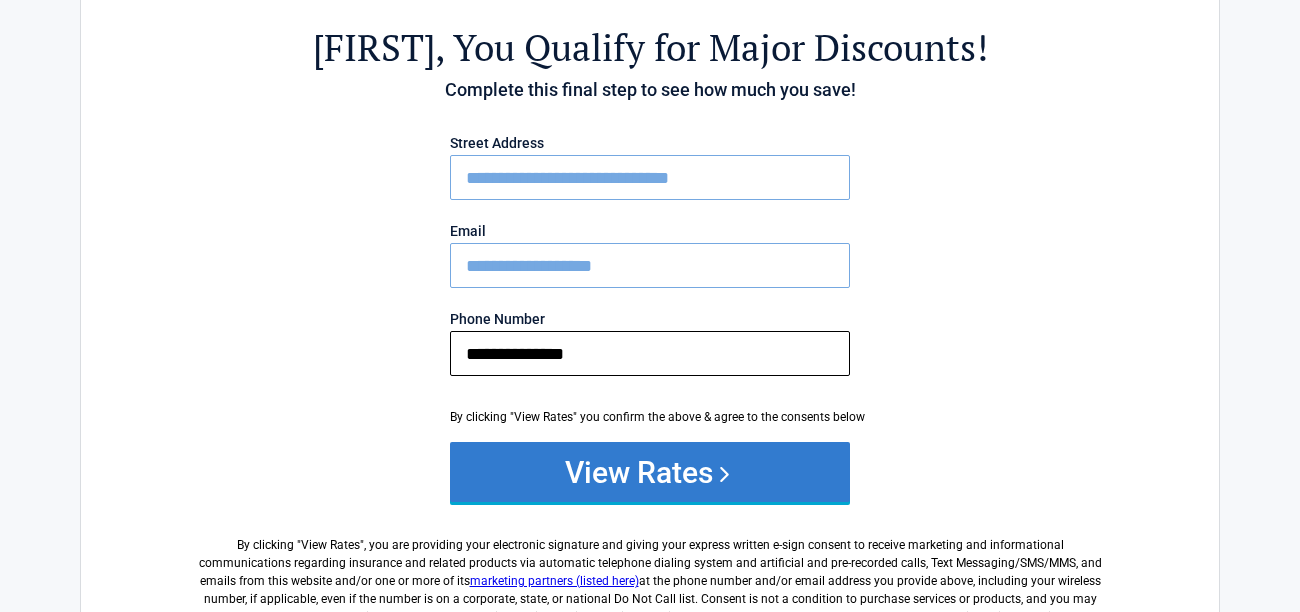 type on "**********" 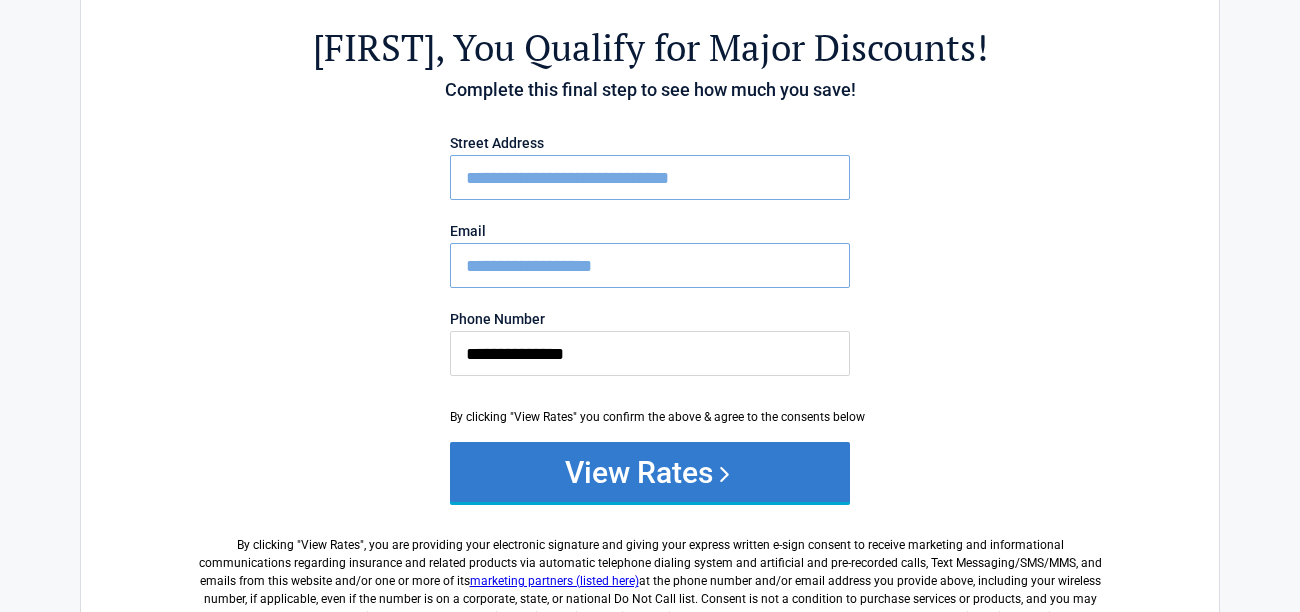 click on "View Rates" at bounding box center (650, 472) 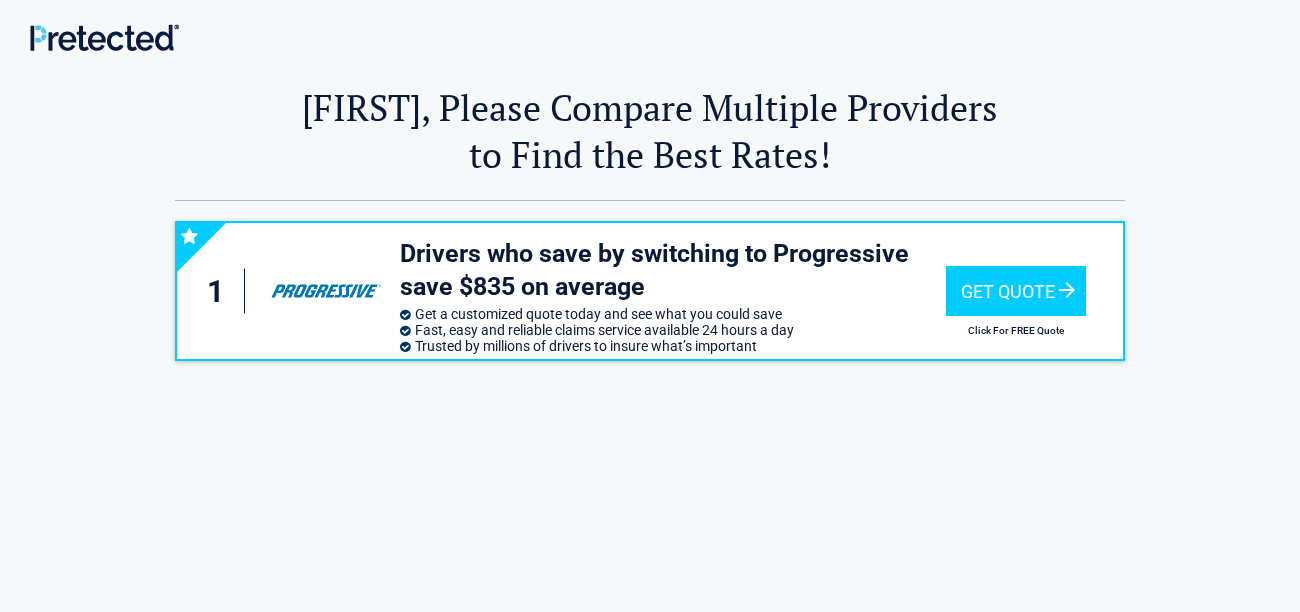 scroll, scrollTop: 0, scrollLeft: 0, axis: both 